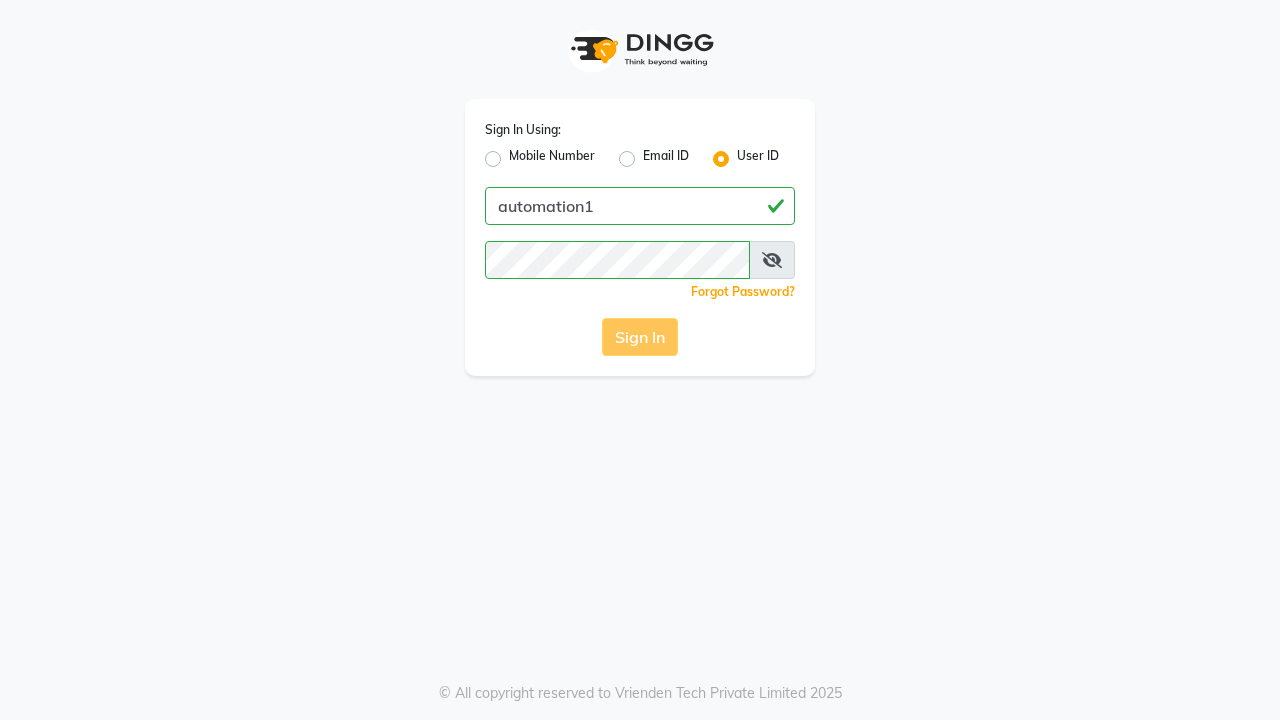 scroll, scrollTop: 0, scrollLeft: 0, axis: both 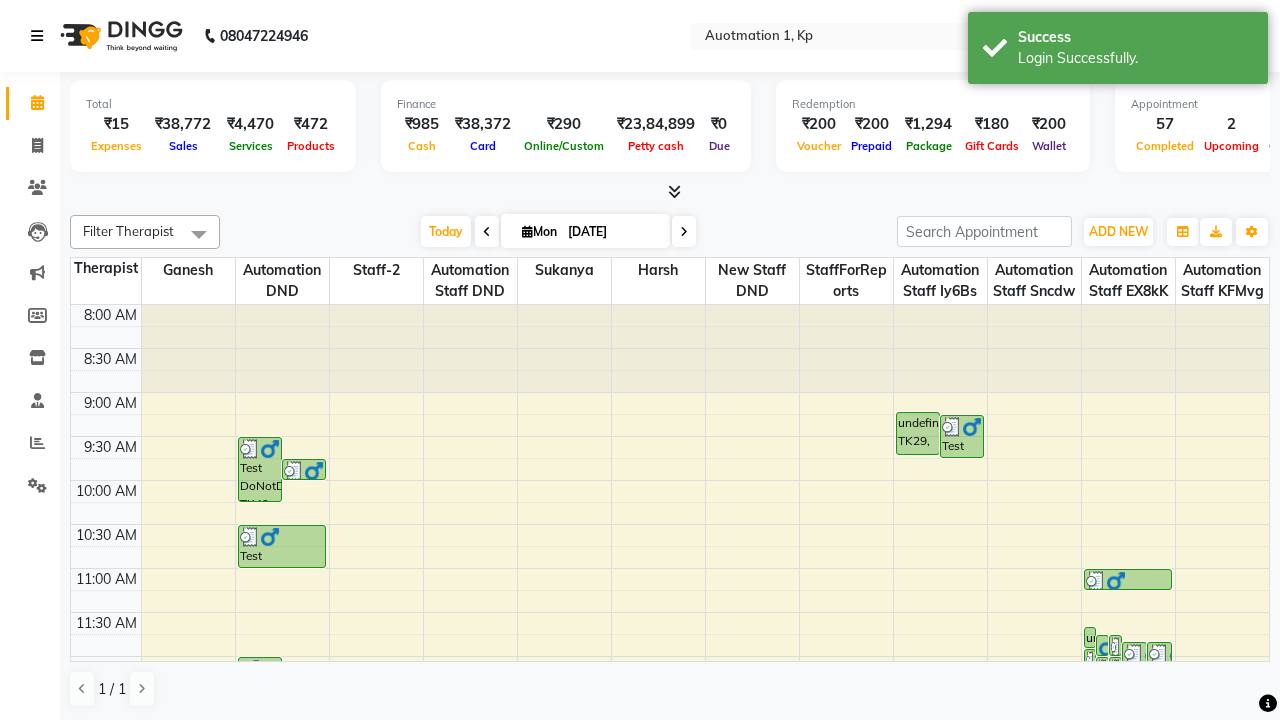 click at bounding box center [37, 36] 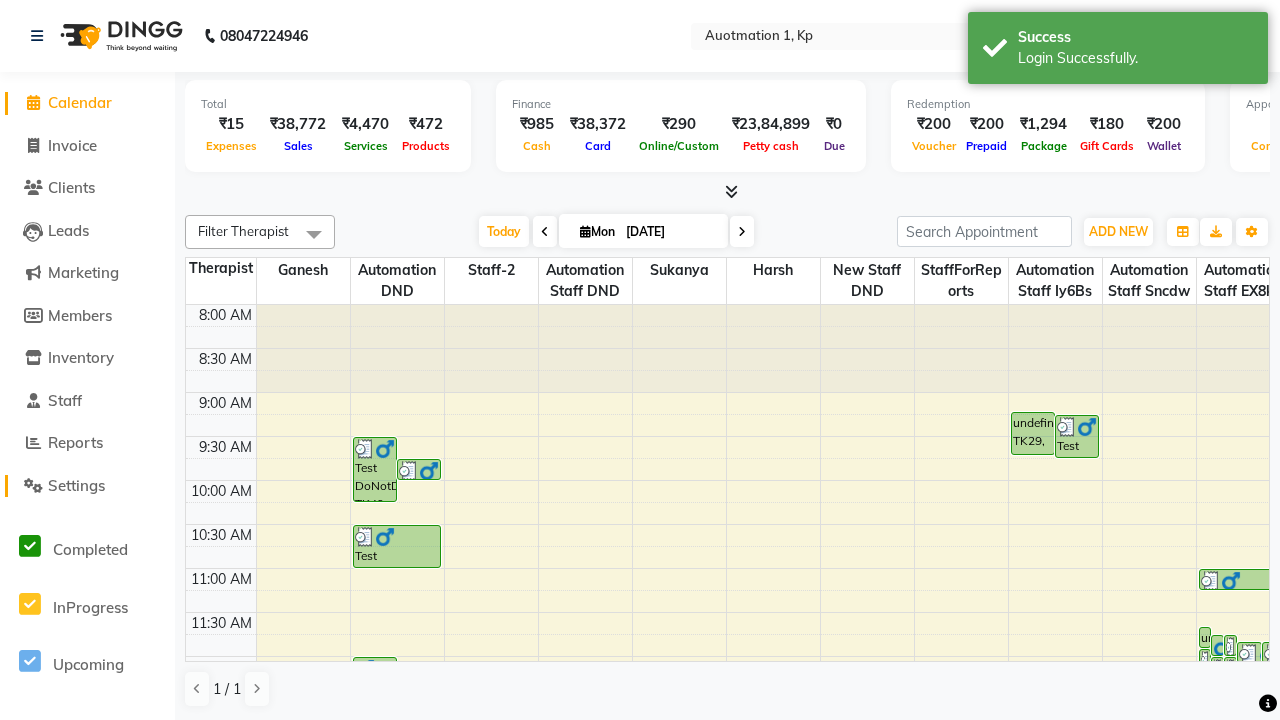 click on "Settings" 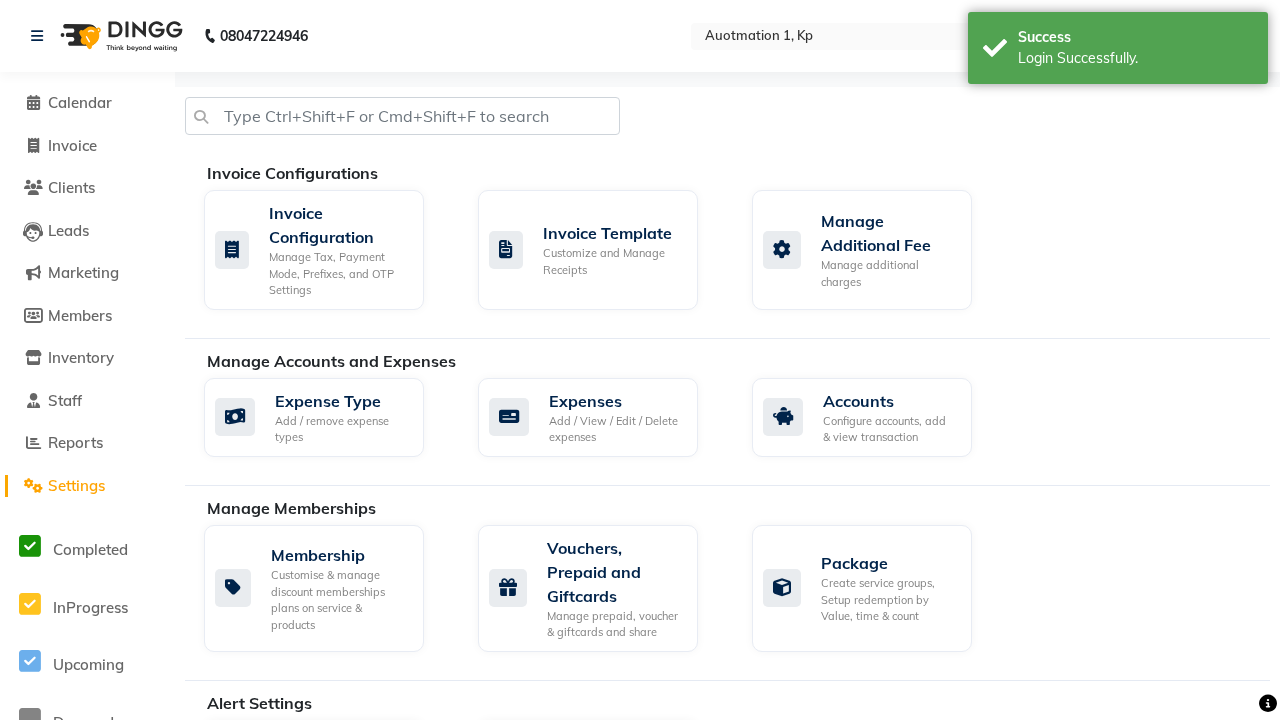 click on "Manage reset opening cash, change password." 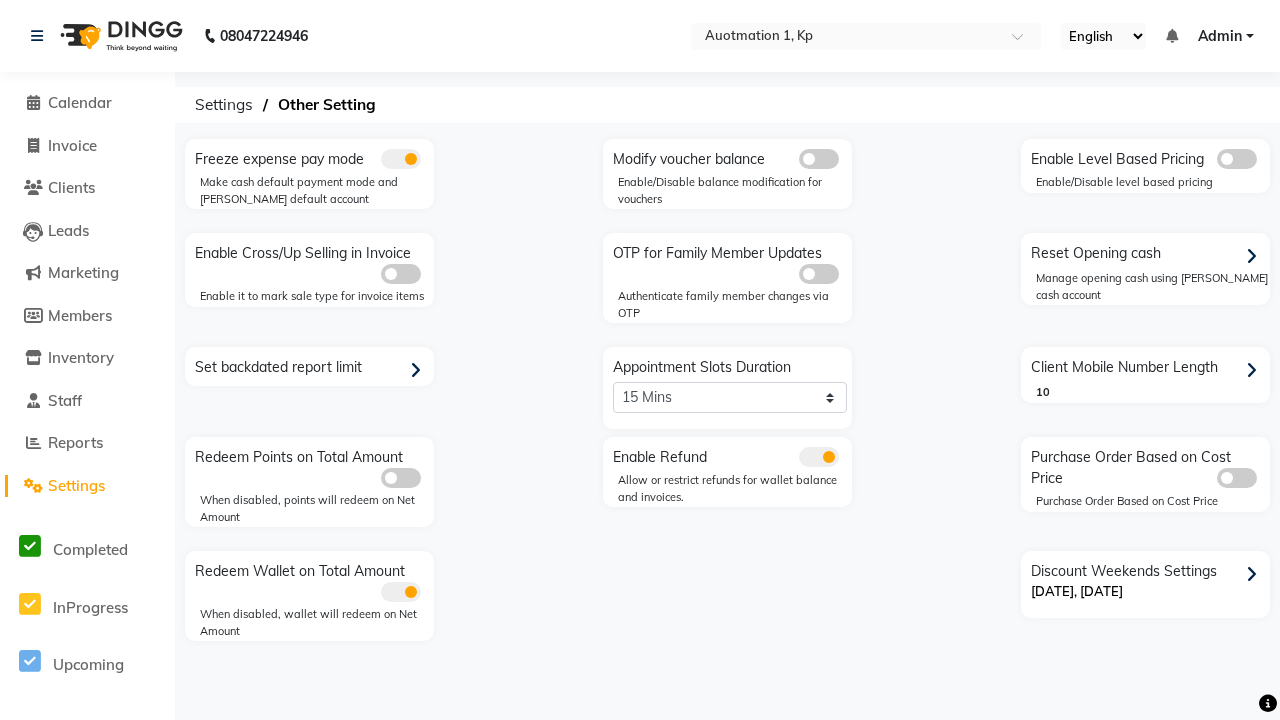 click 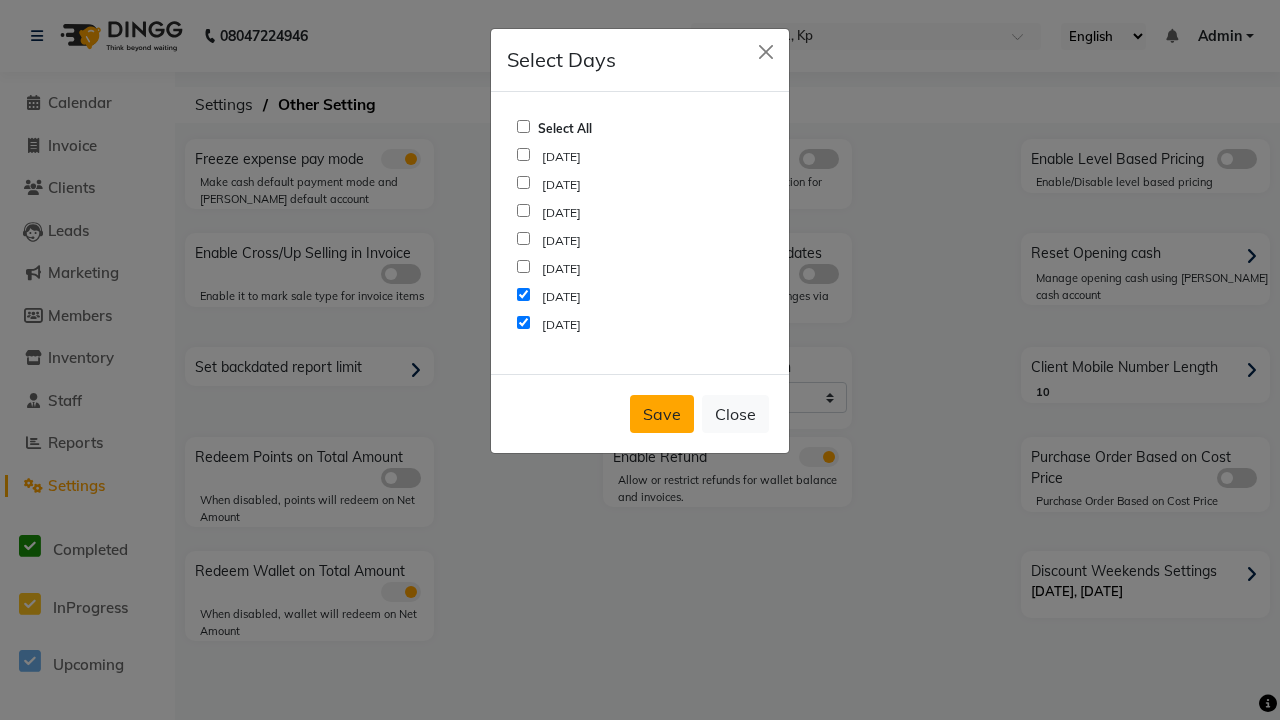 click on "Save" 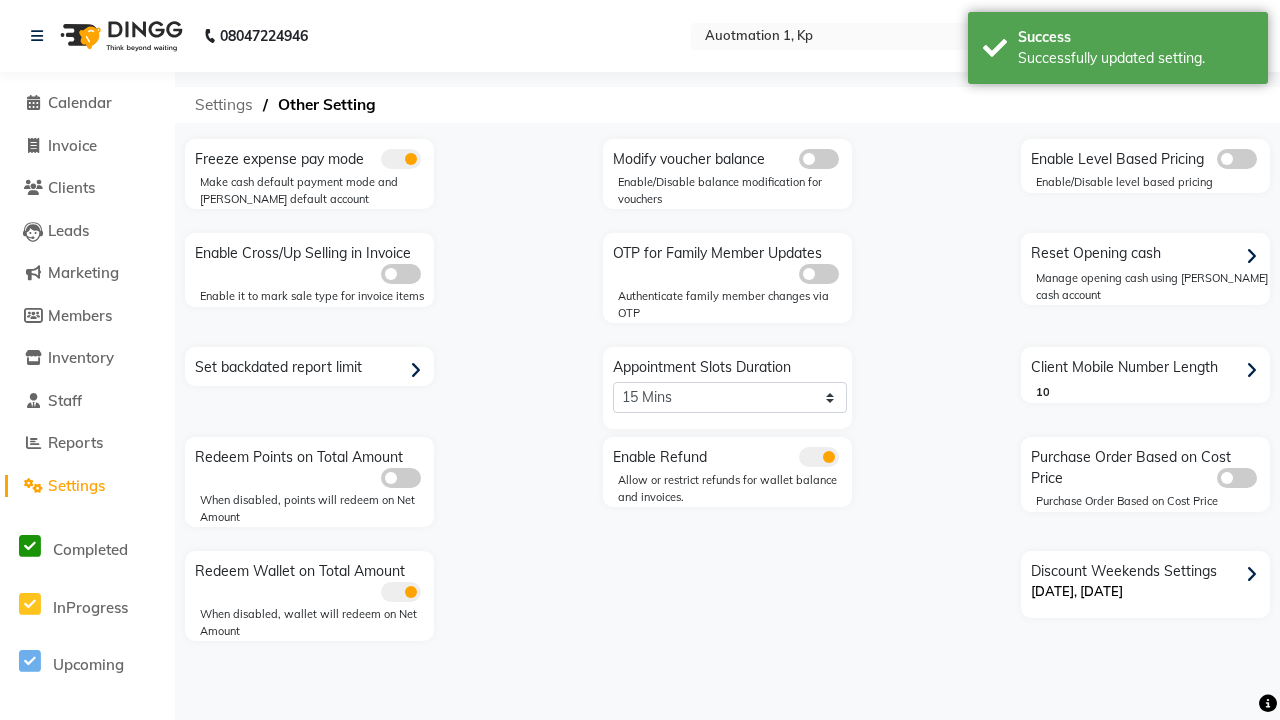 click on "Settings" 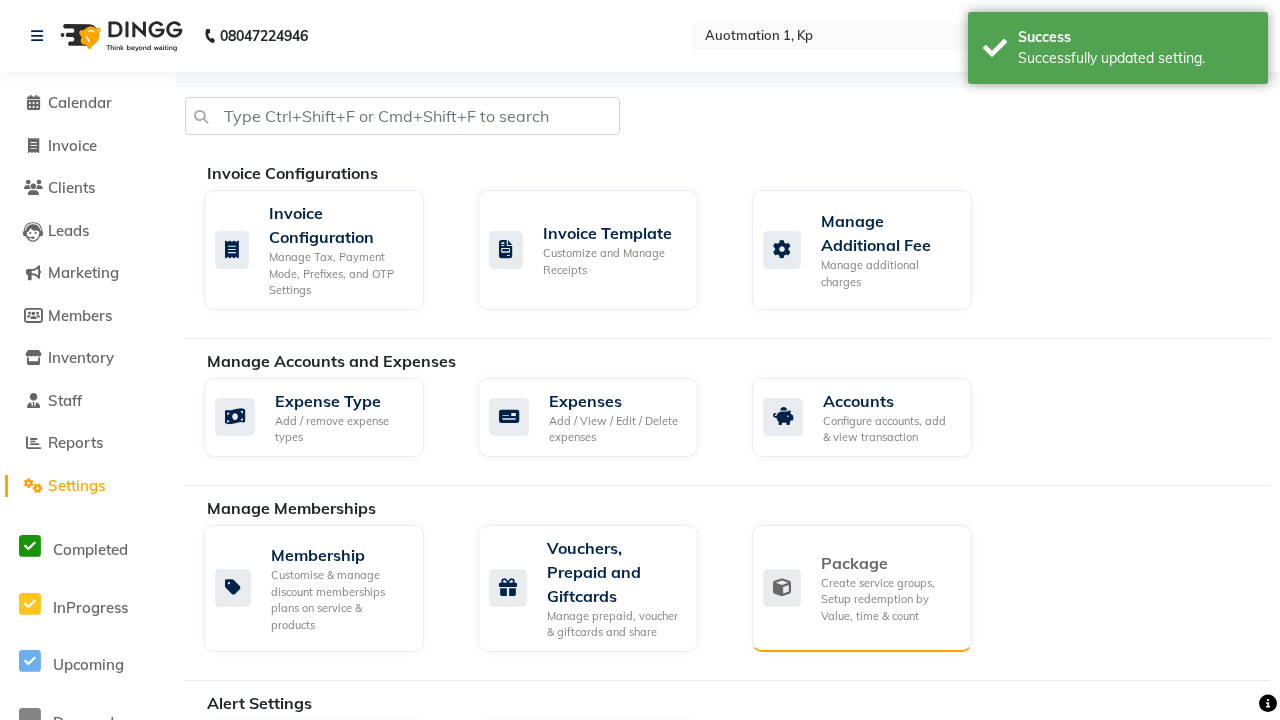 click on "Package" 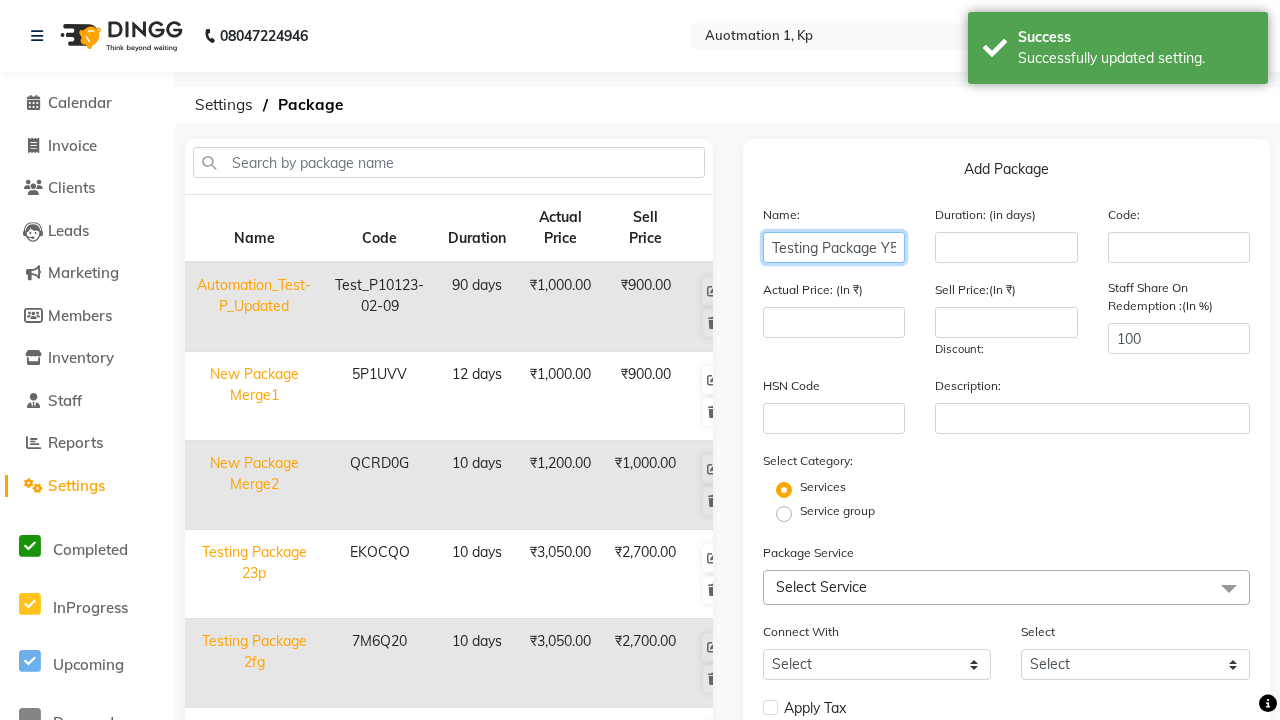 type on "Testing Package Y5G" 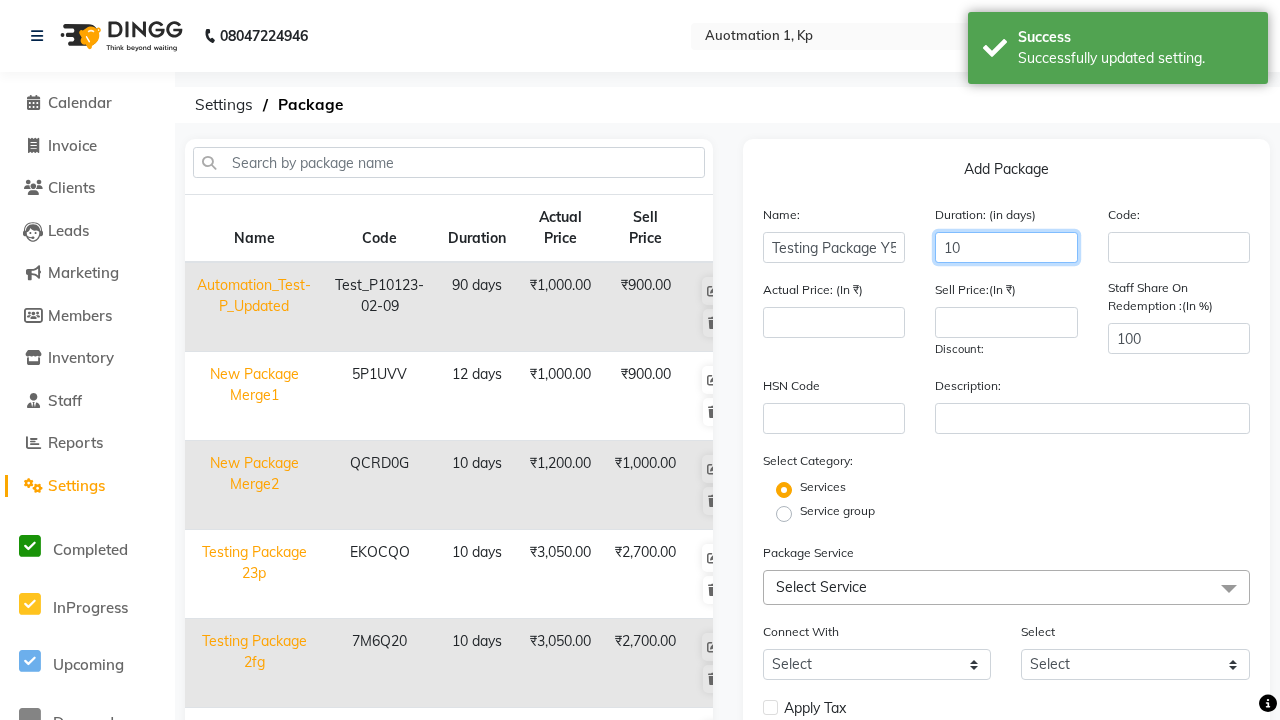 type on "10" 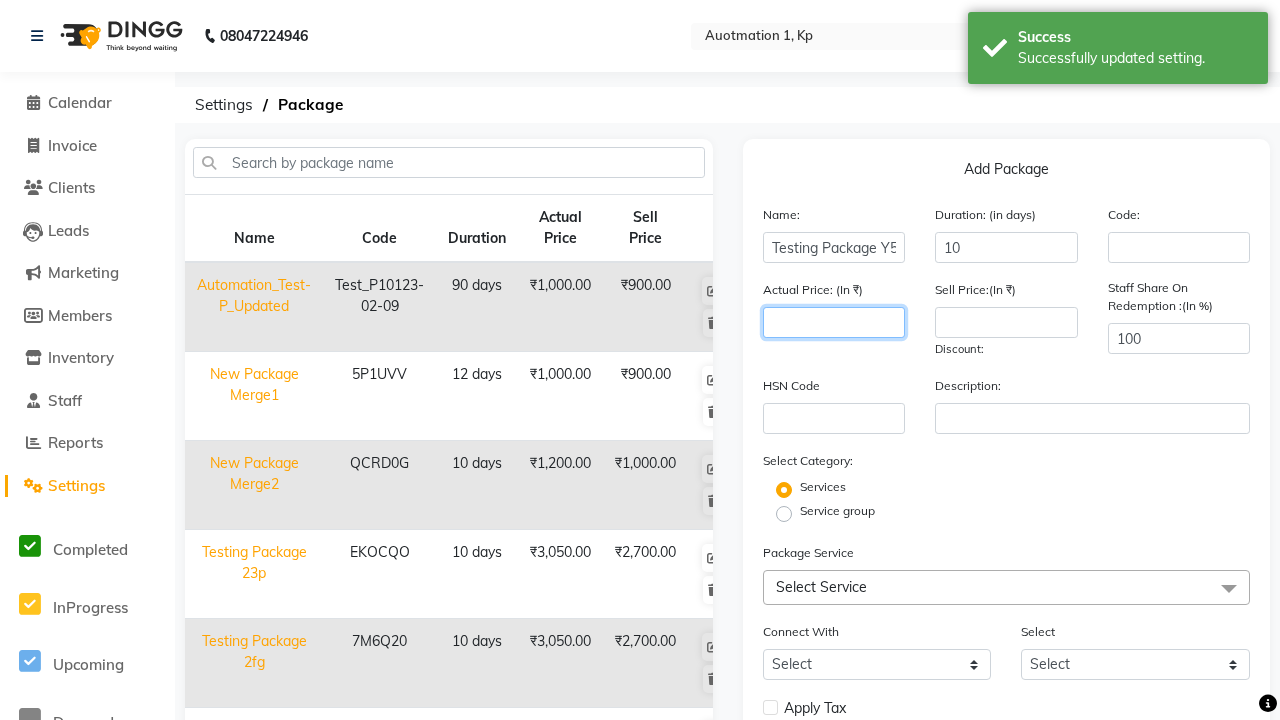 scroll, scrollTop: 0, scrollLeft: 0, axis: both 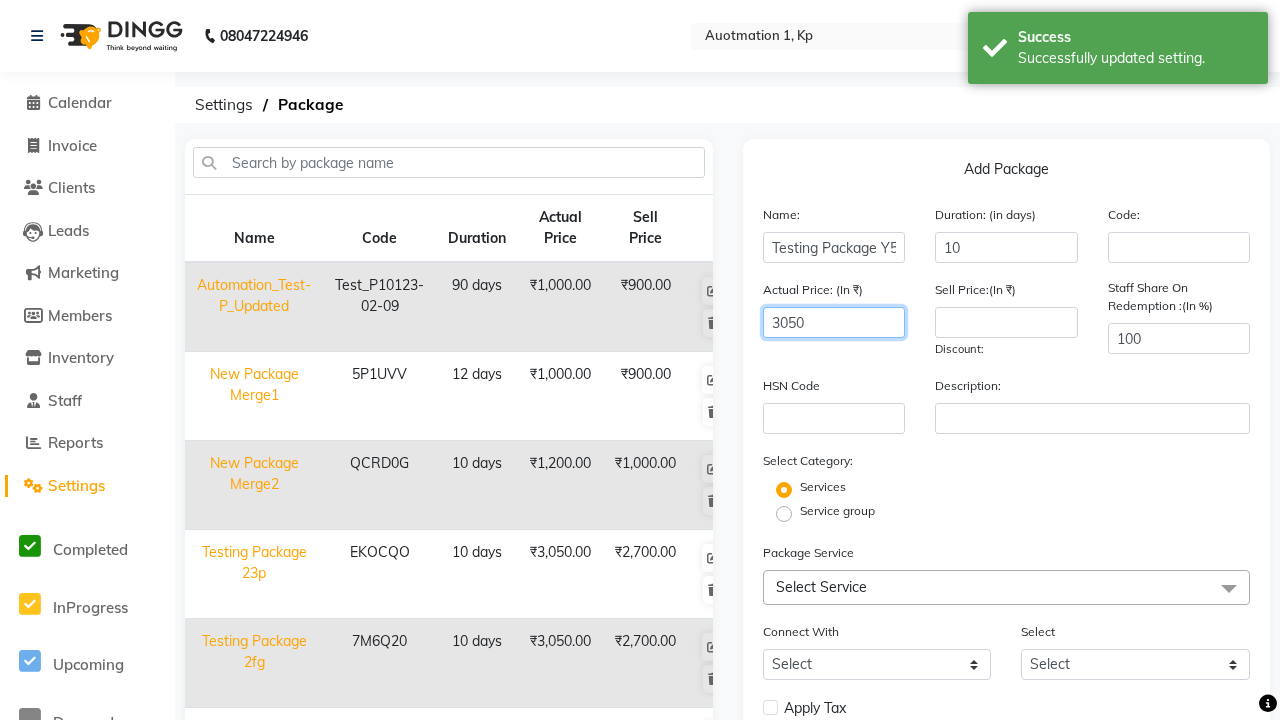 type on "3050" 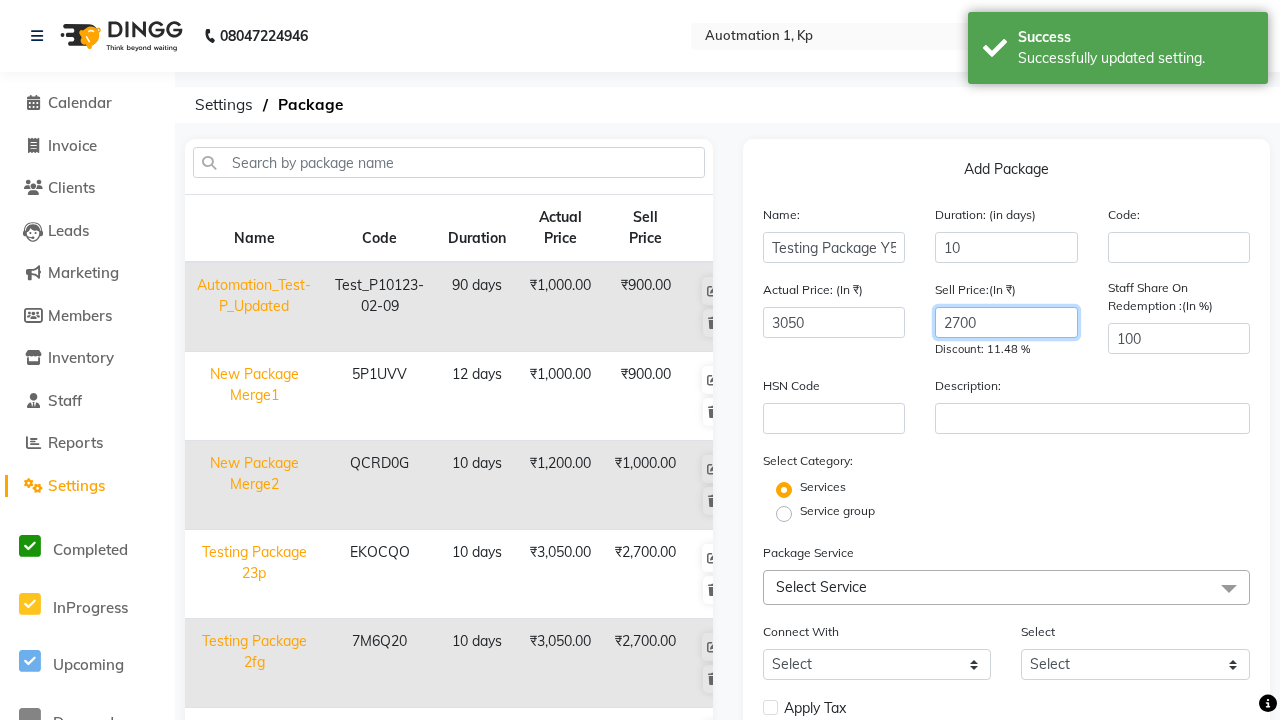 type on "2700" 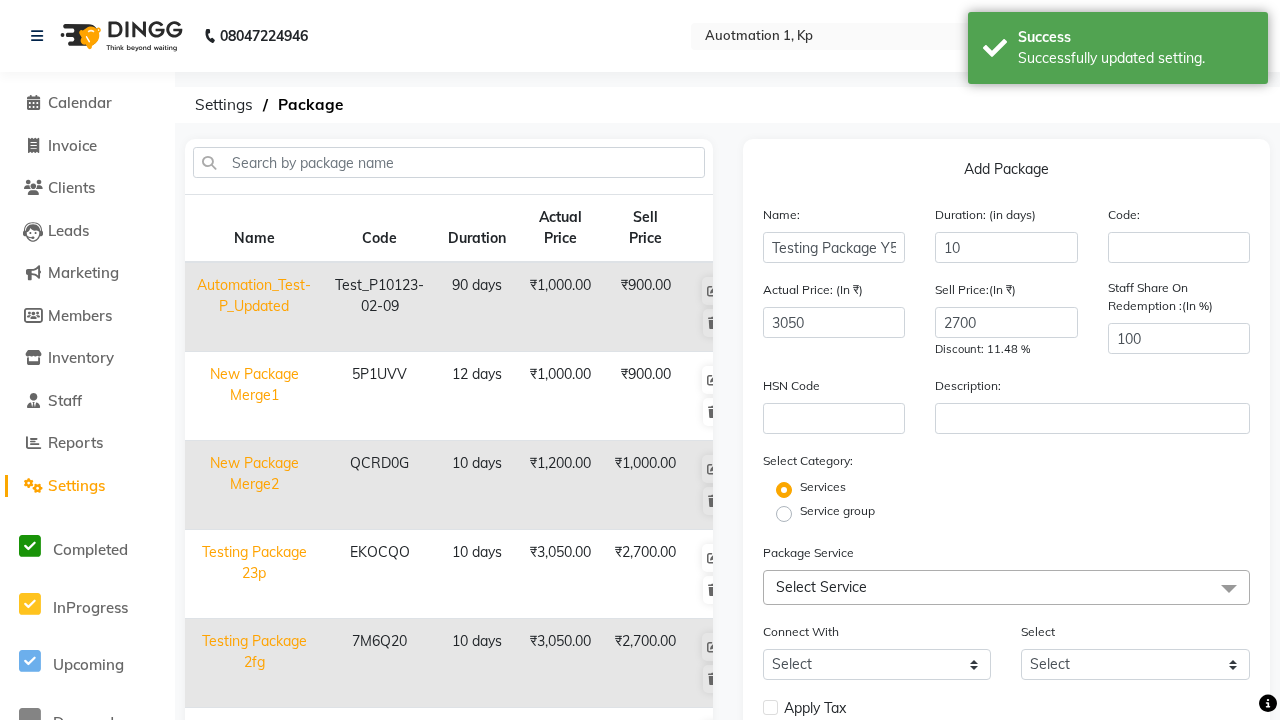 click on "Service group" 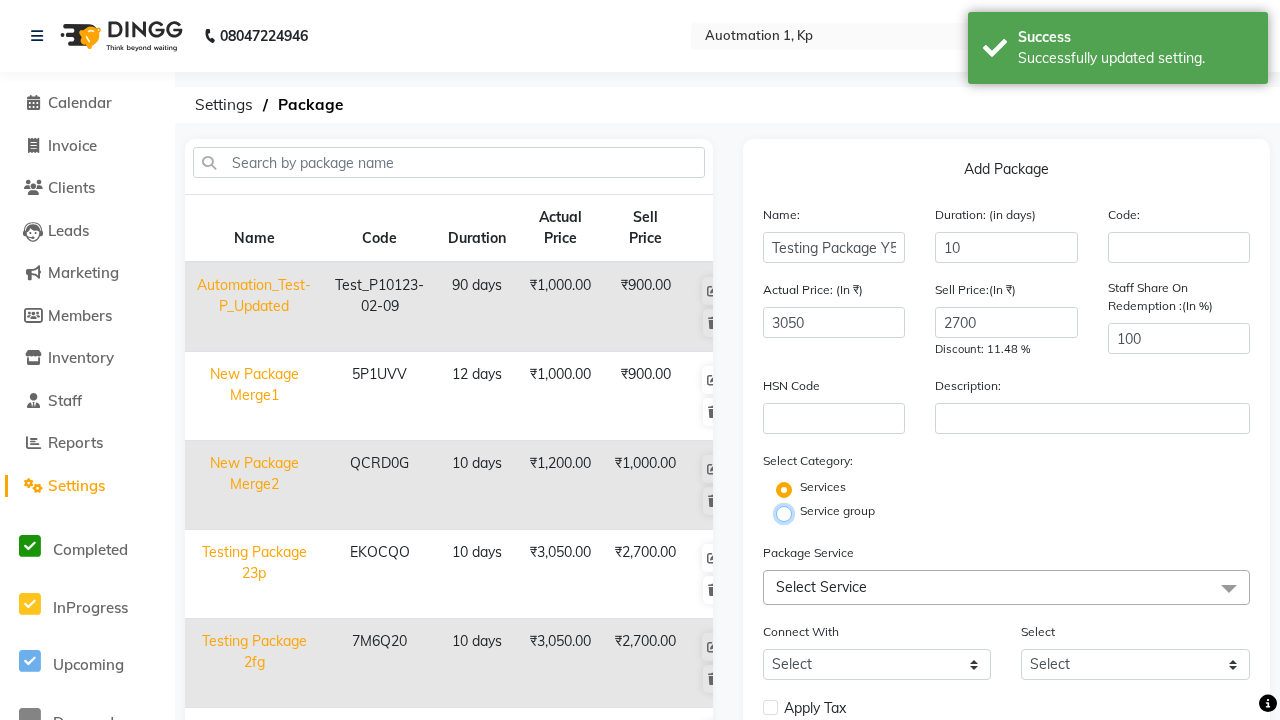 click on "Service group" at bounding box center (790, 512) 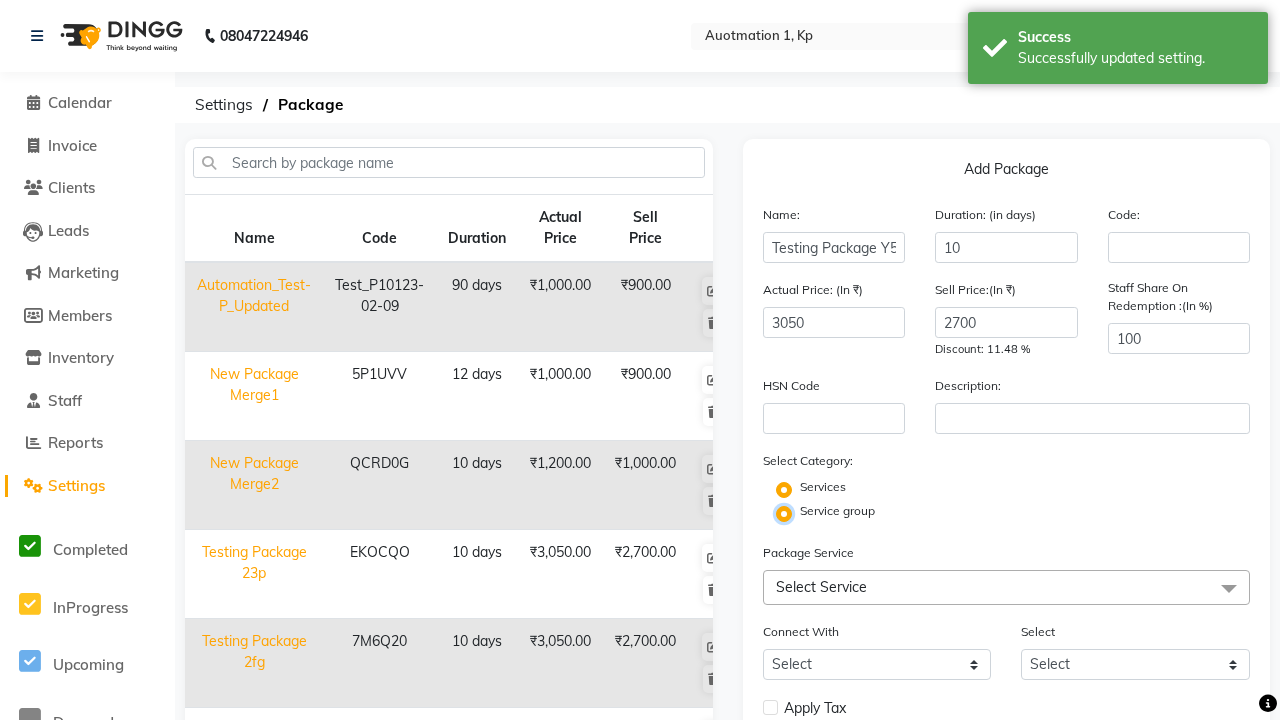 radio on "false" 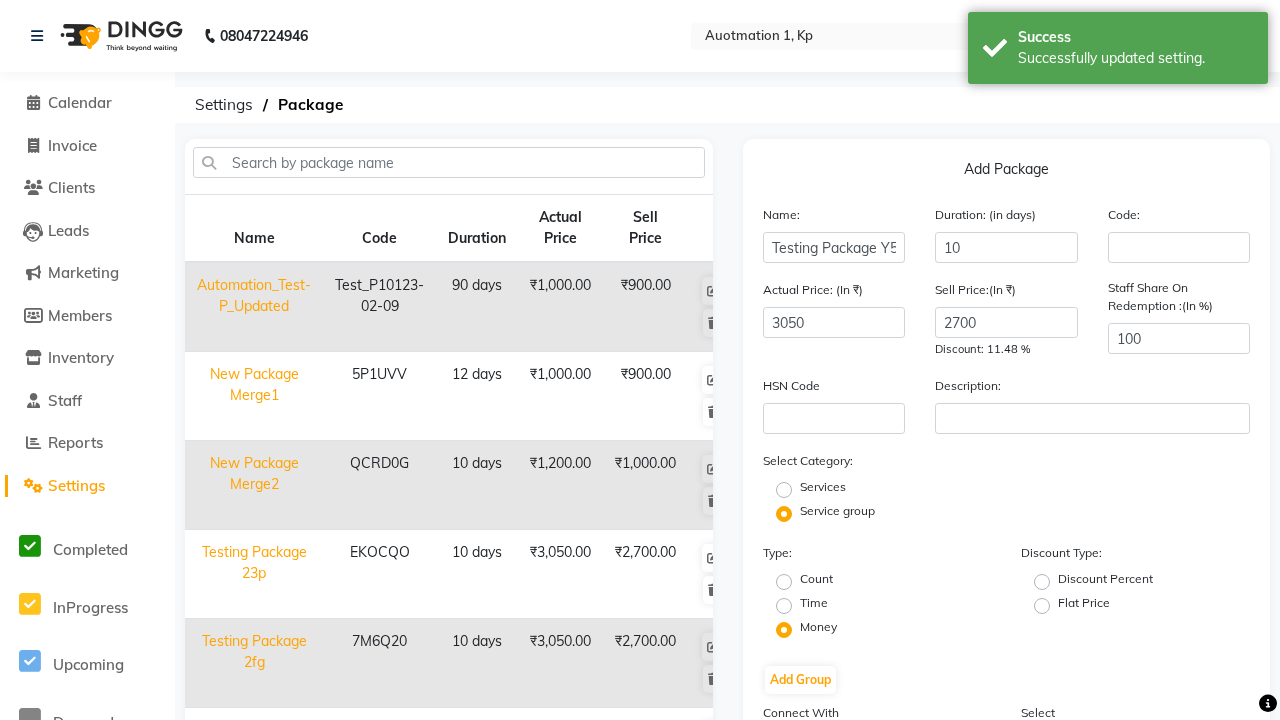 click on "Flat Price" 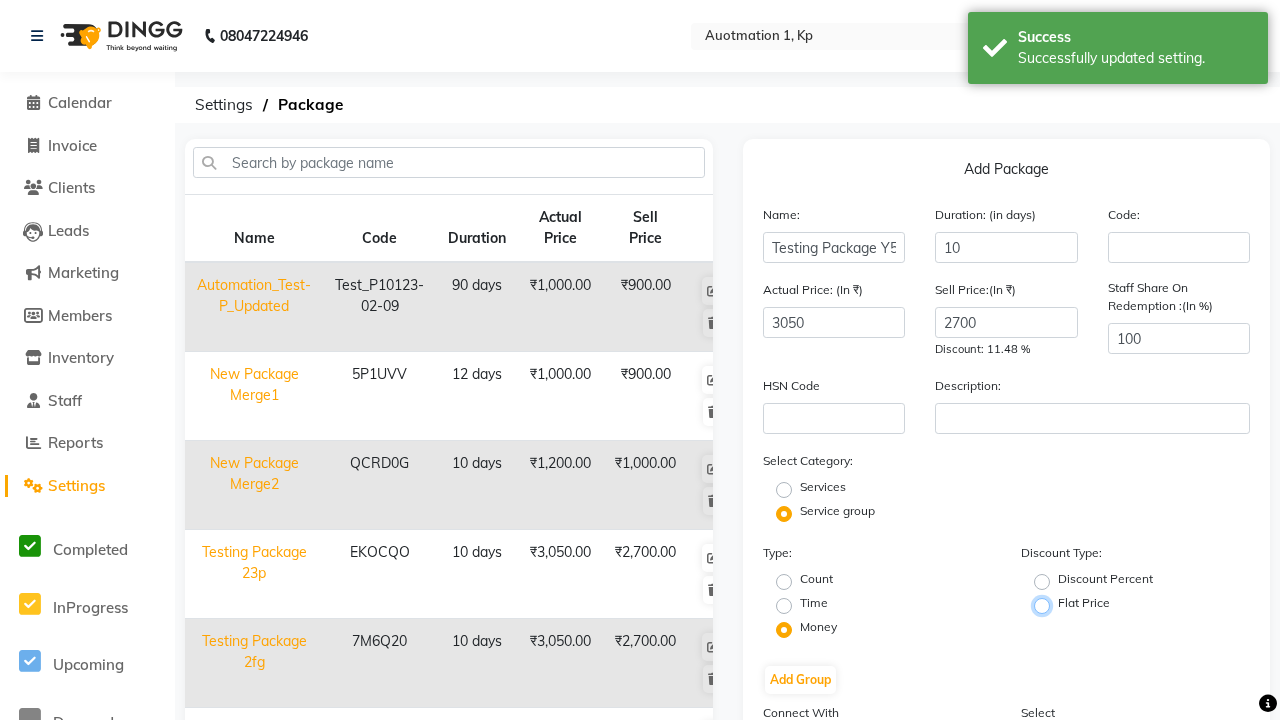 click on "Flat Price" at bounding box center (1048, 604) 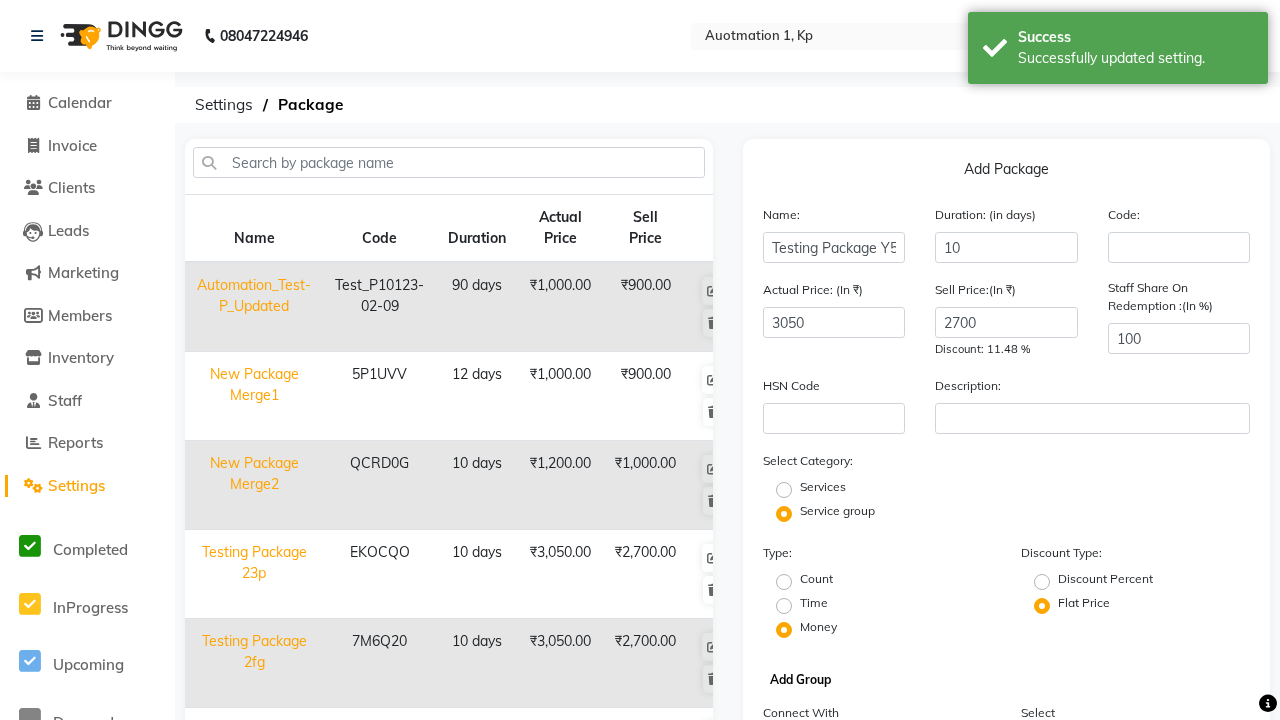 click on "Add Group" 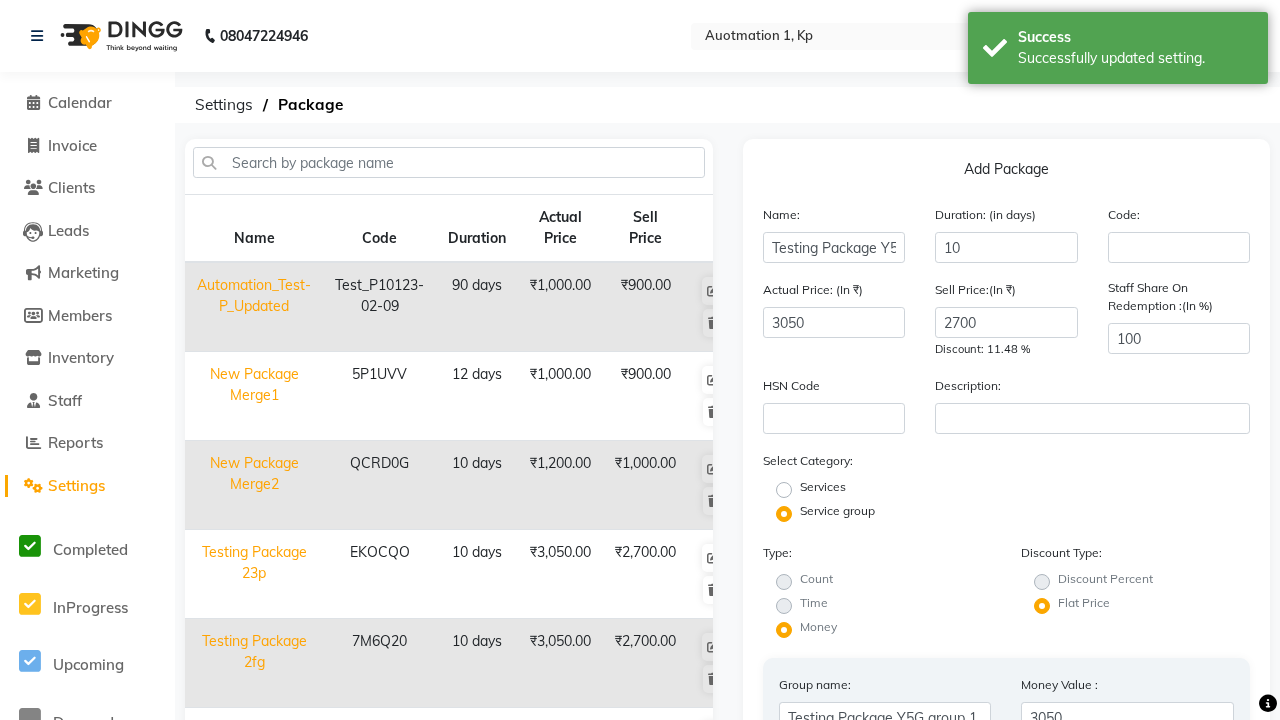 scroll, scrollTop: 82, scrollLeft: 0, axis: vertical 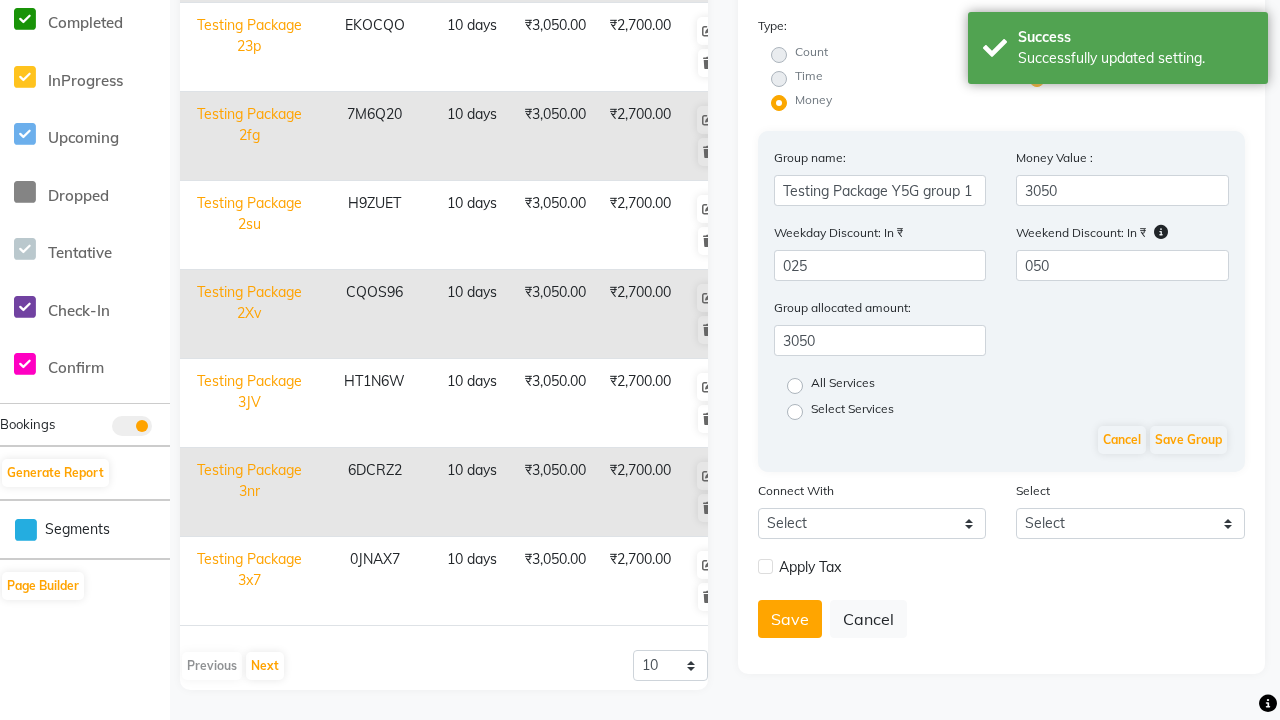 type on "050" 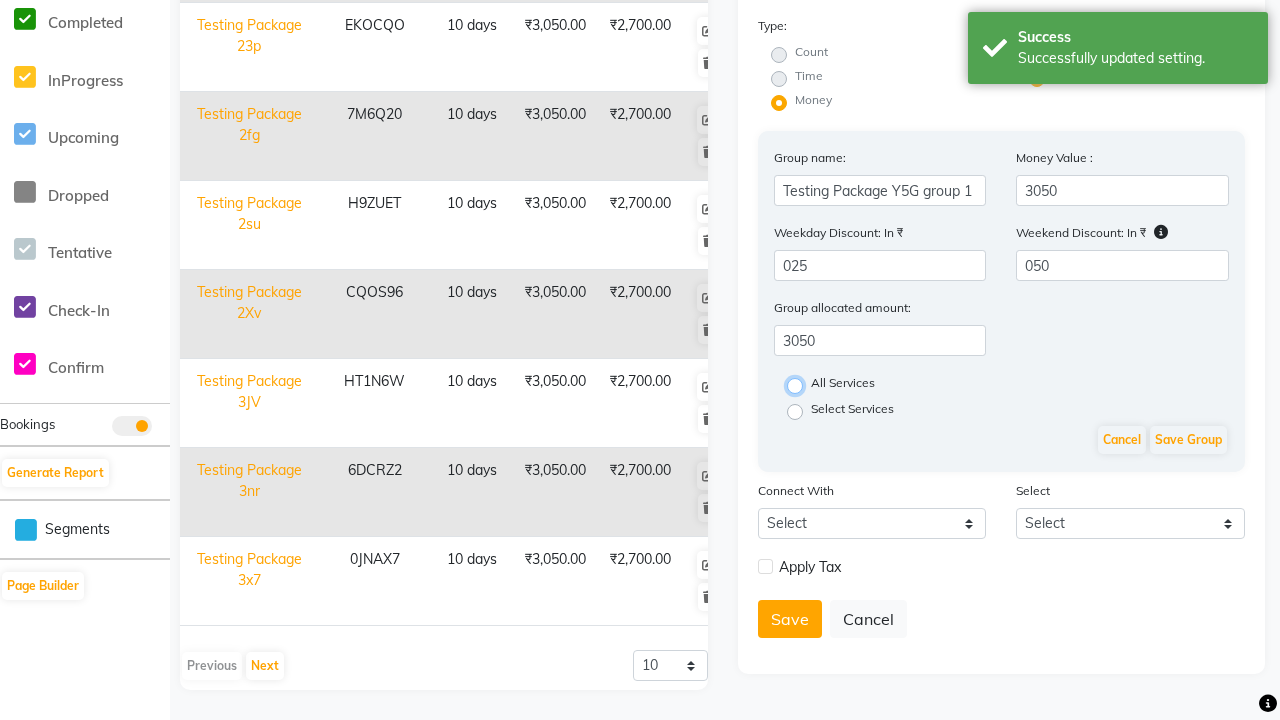 click on "All Services" at bounding box center (801, 384) 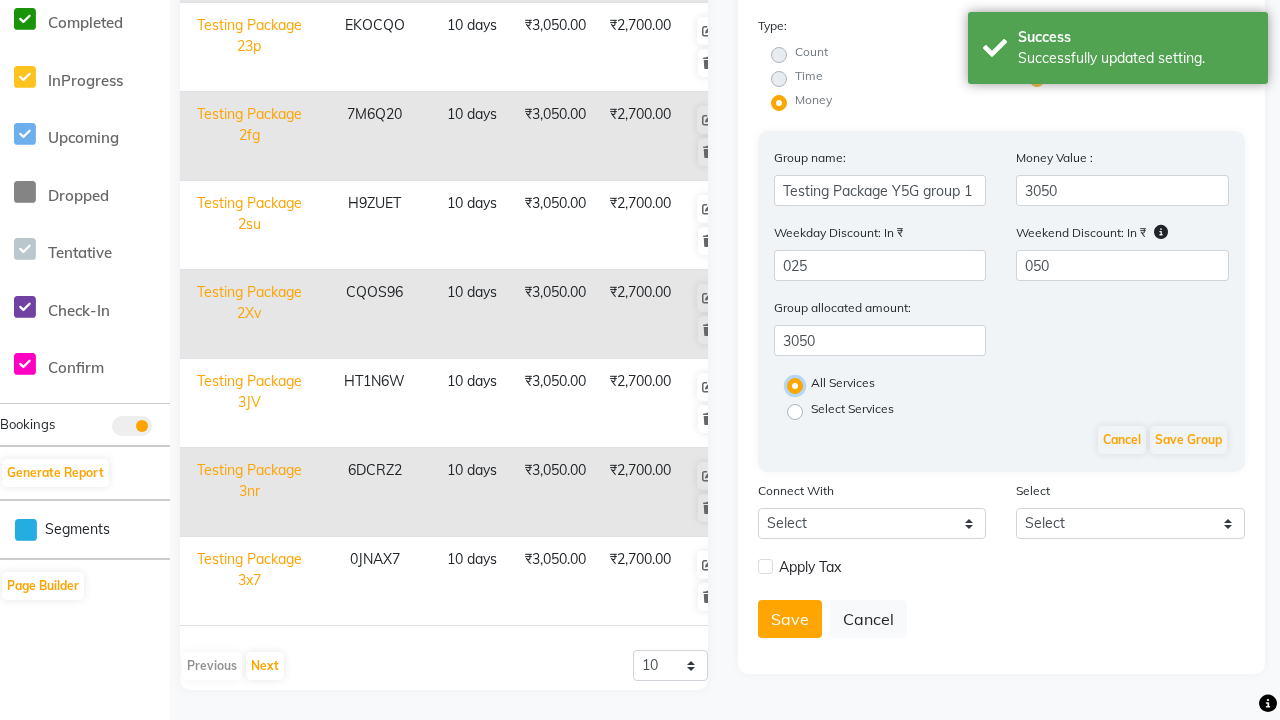 scroll, scrollTop: 0, scrollLeft: 0, axis: both 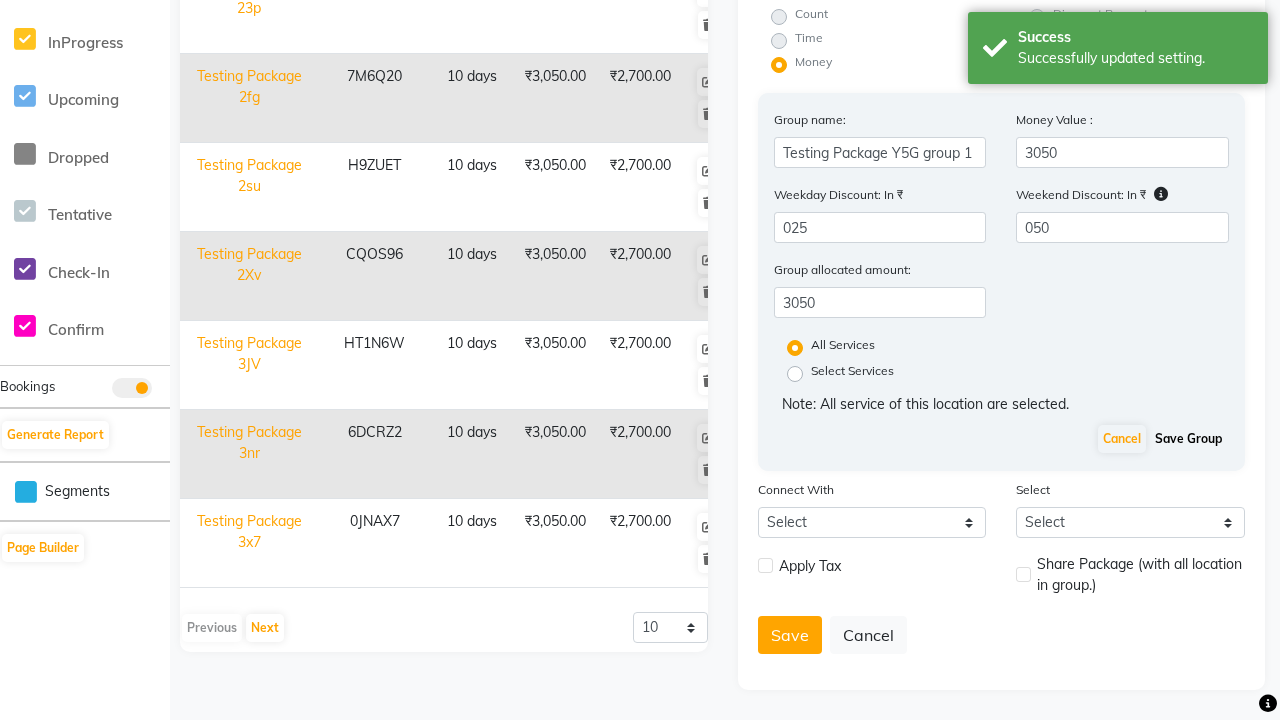 click on "Save Group" 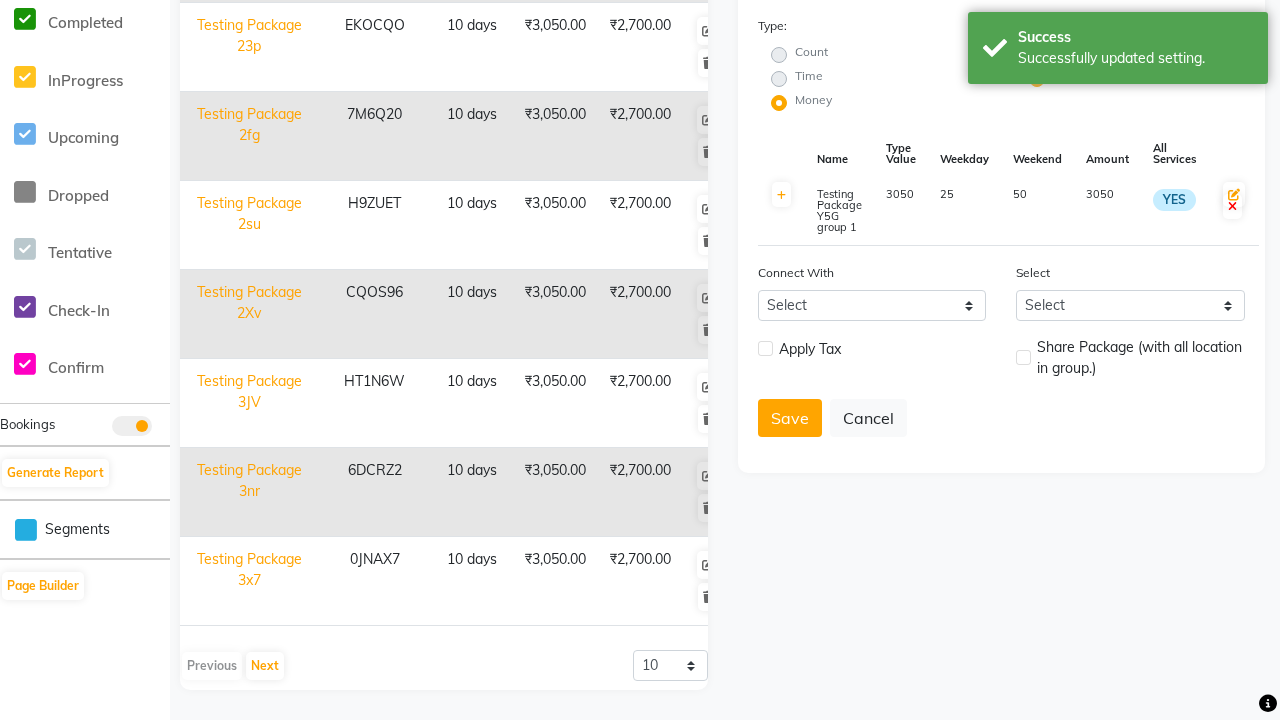 scroll, scrollTop: 525, scrollLeft: 0, axis: vertical 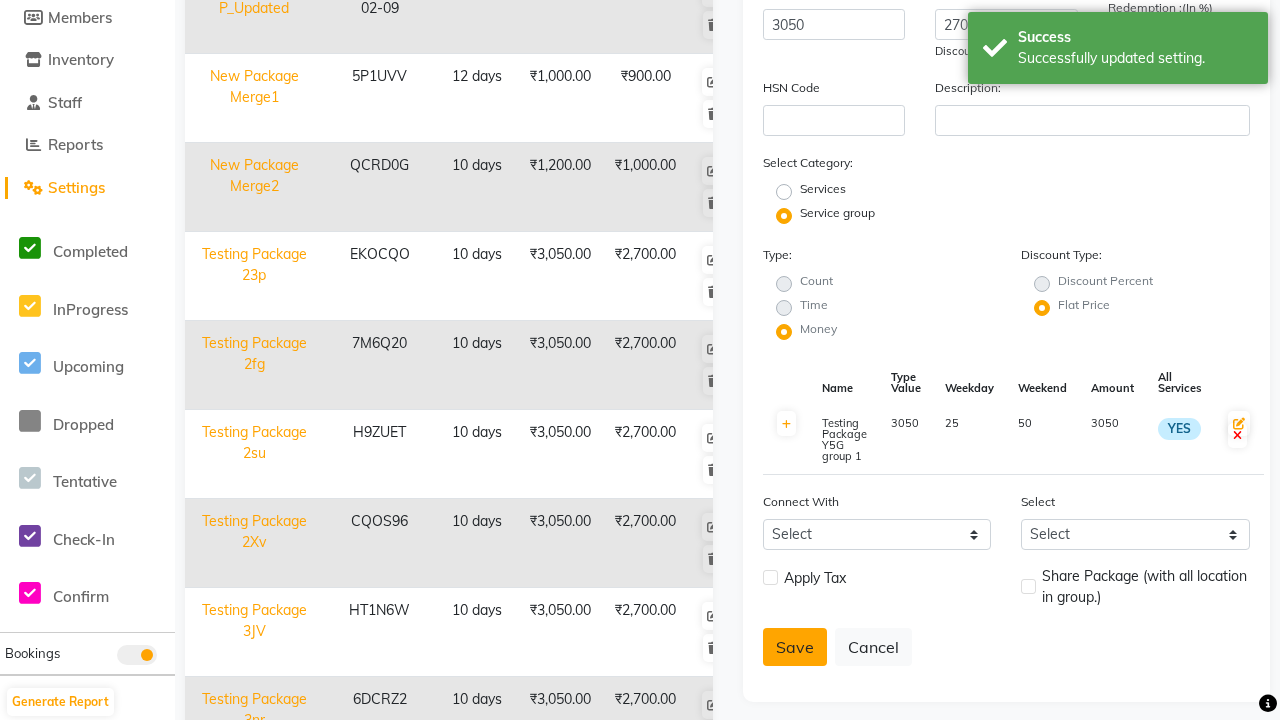 click on "Save" 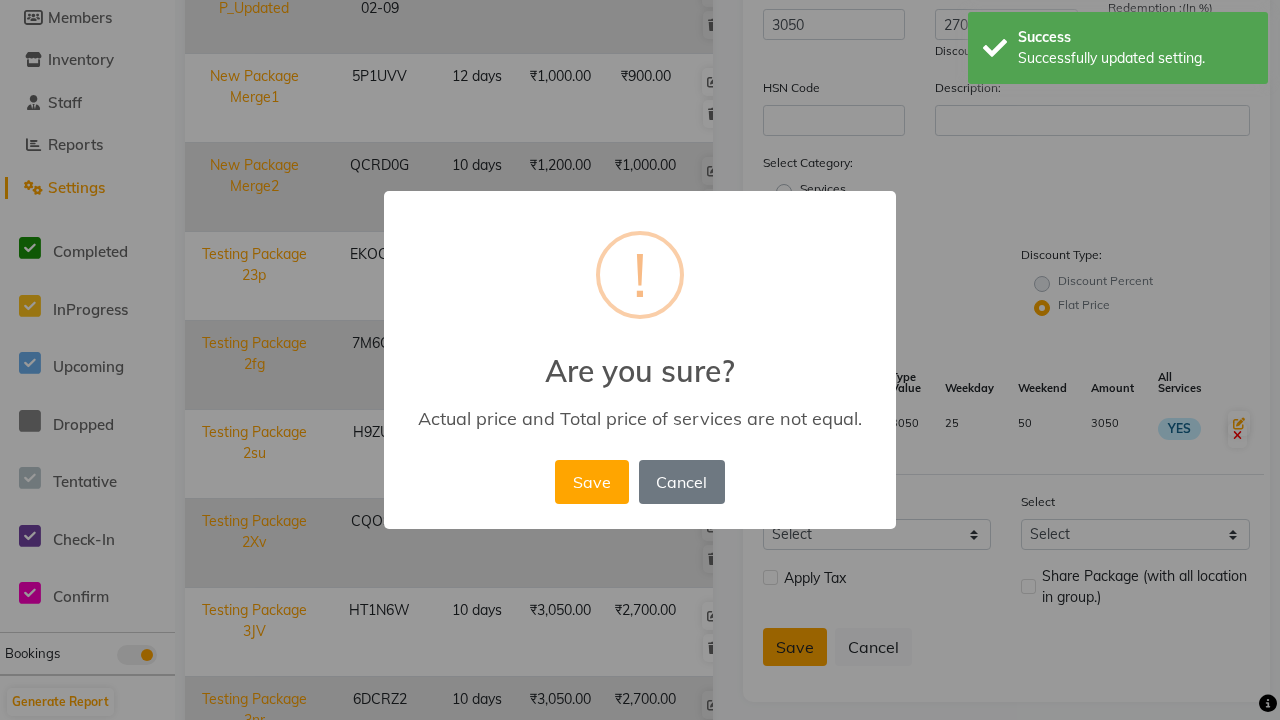 scroll, scrollTop: 0, scrollLeft: 5, axis: horizontal 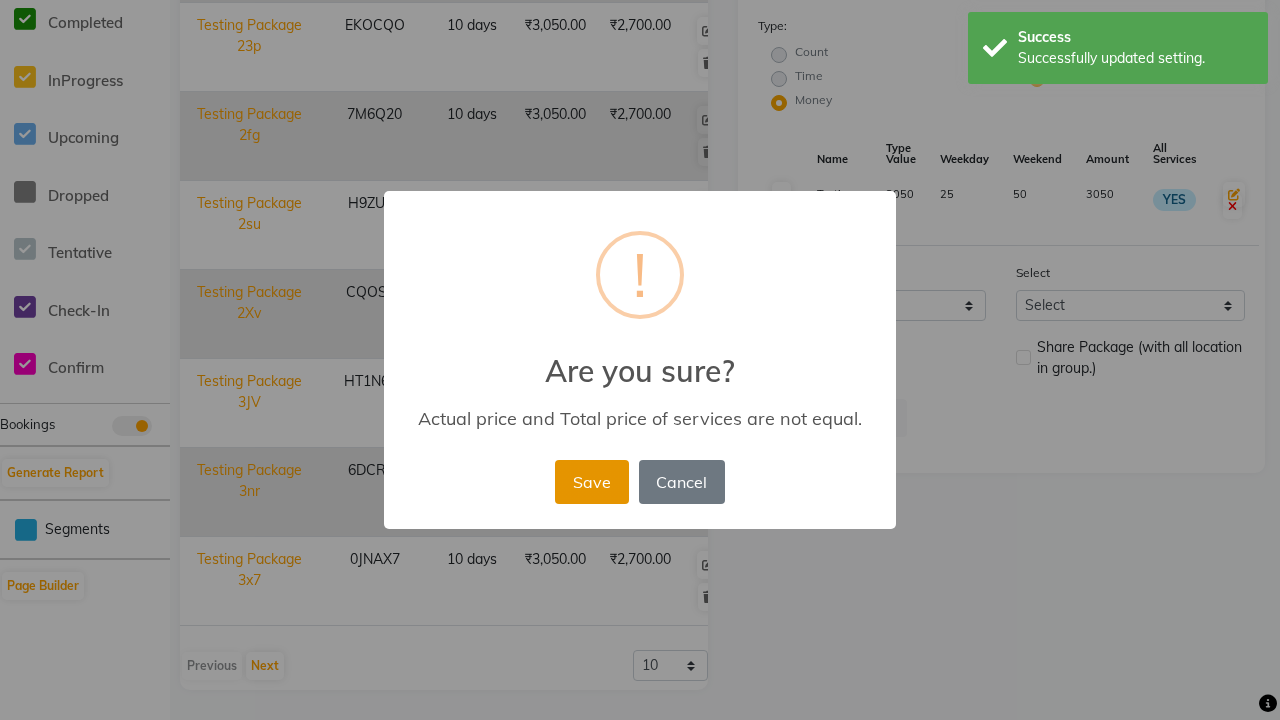 click on "Save" at bounding box center [591, 482] 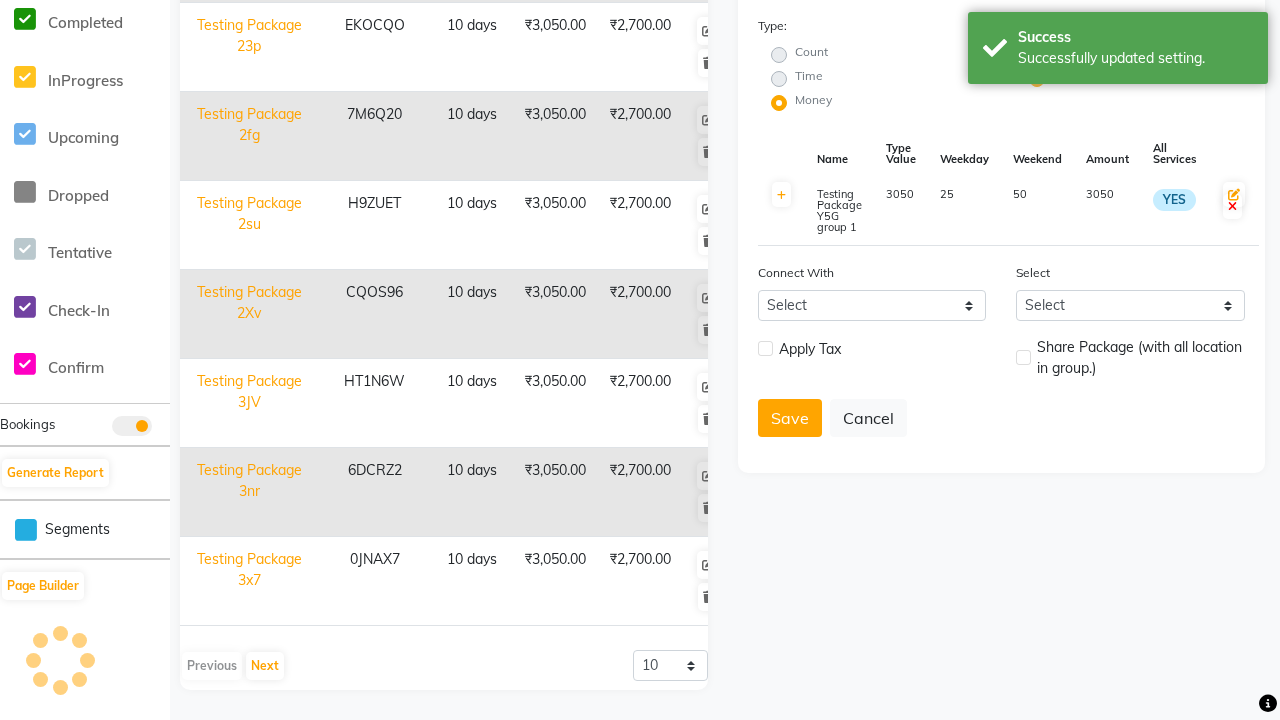 type 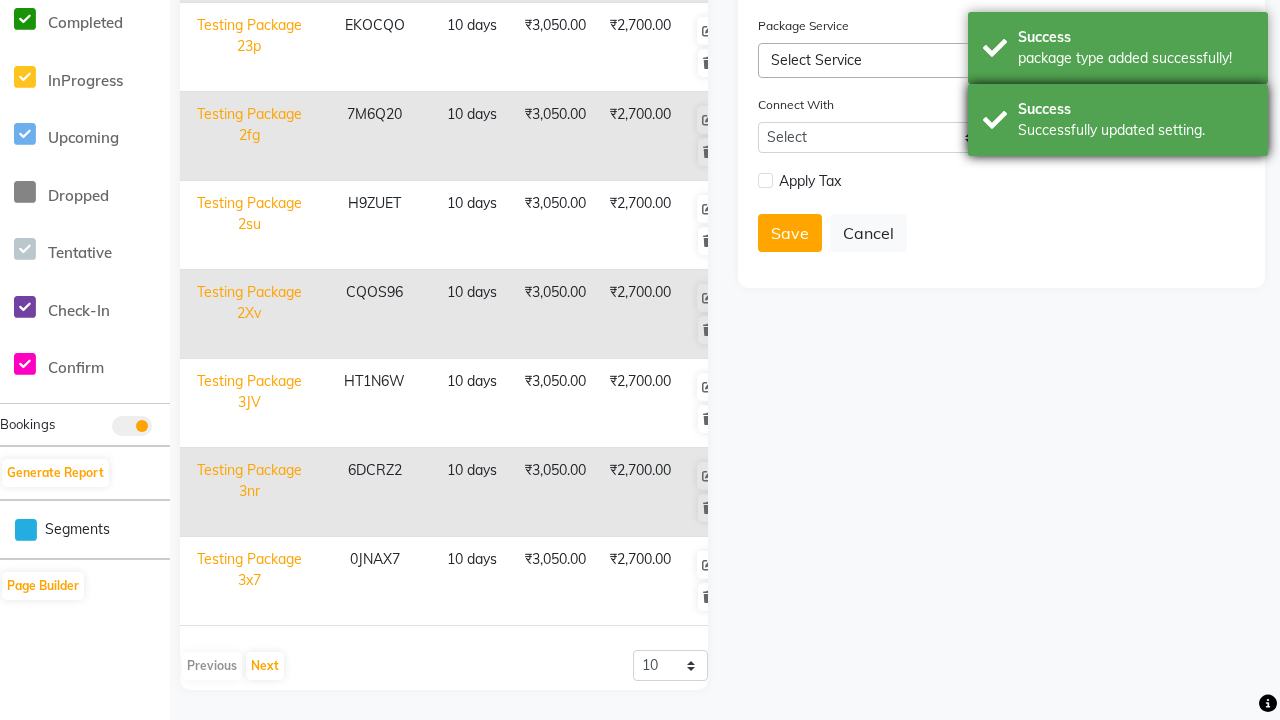 click on "Success   Successfully updated setting." at bounding box center (1118, 120) 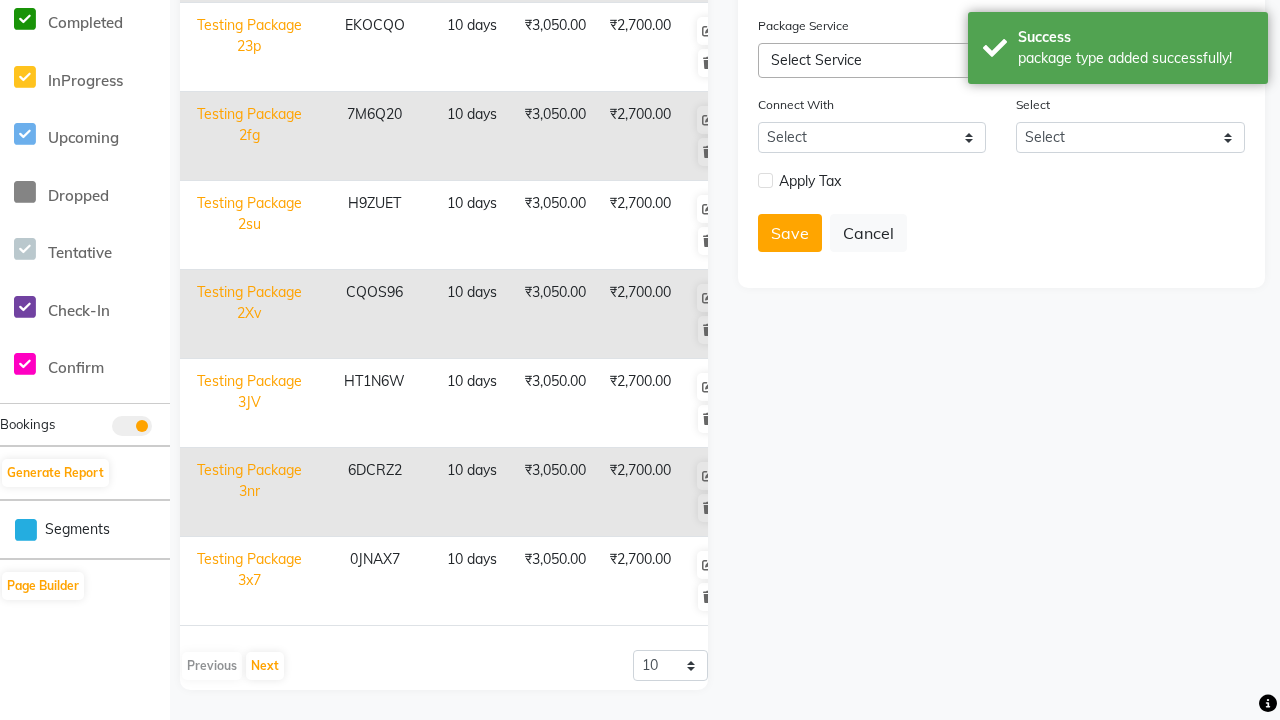 click at bounding box center (32, -491) 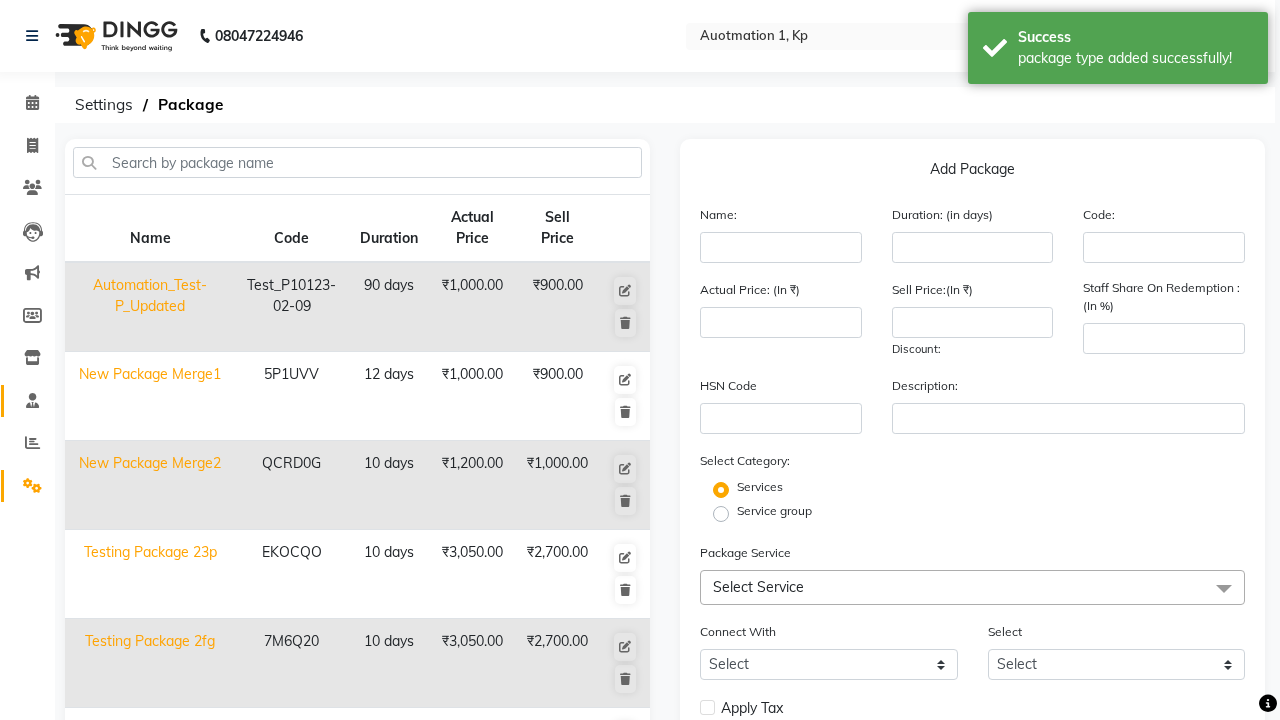 click 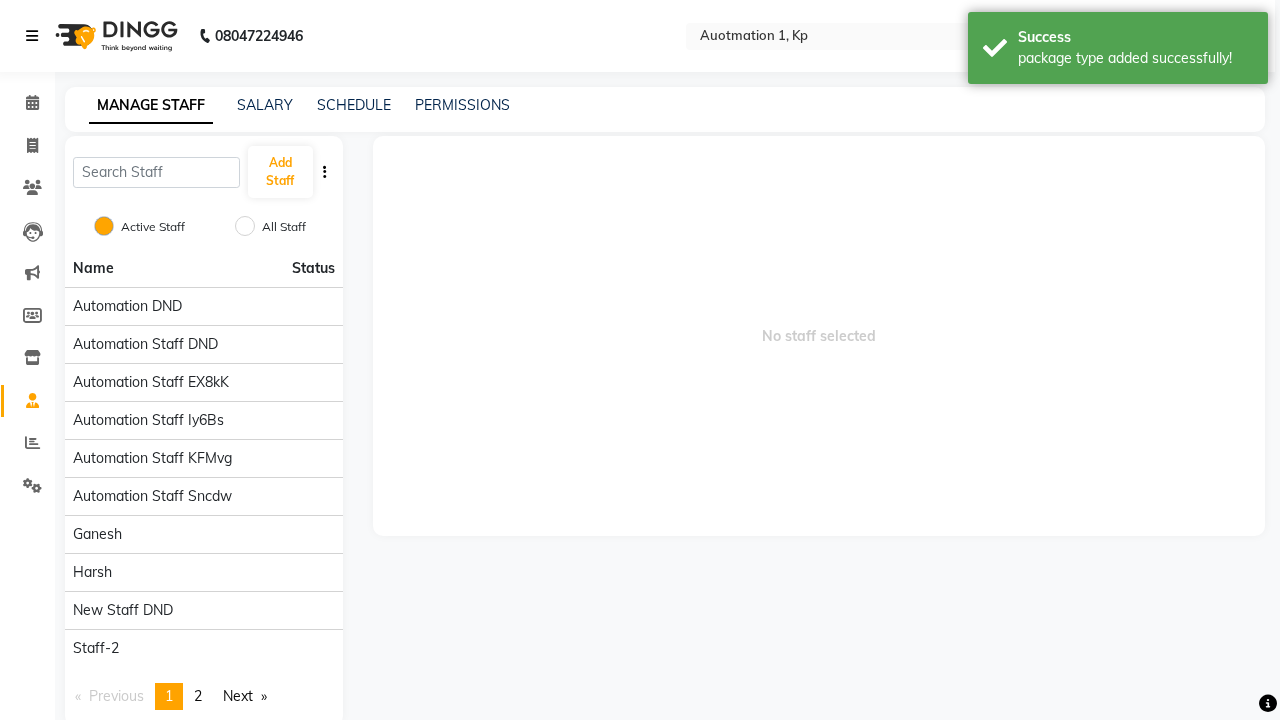 click at bounding box center (32, 36) 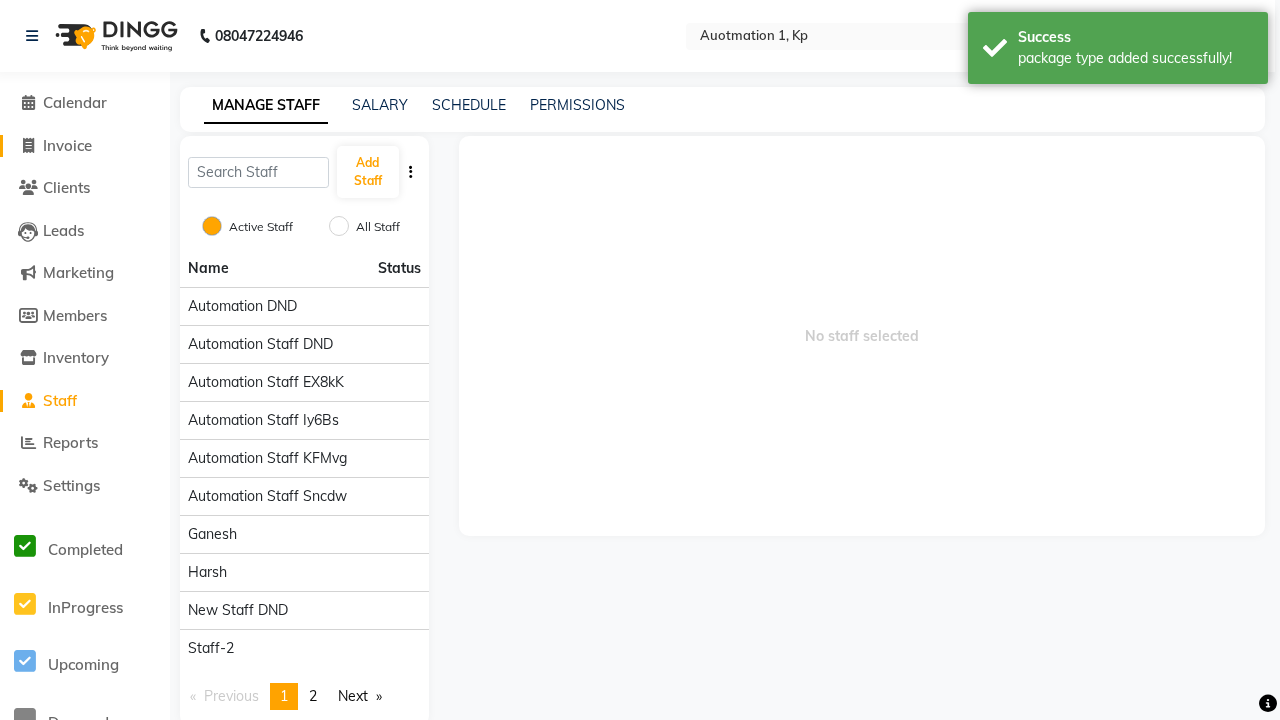 click on "Invoice" 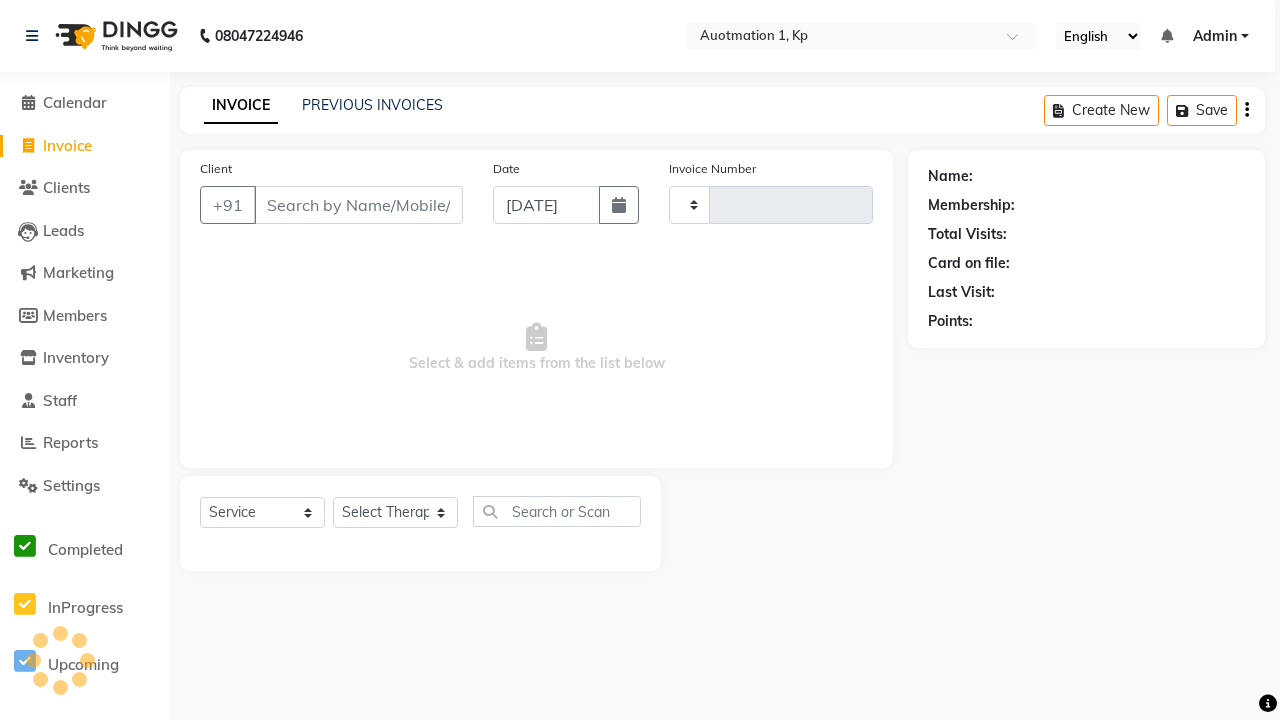 type on "709090909" 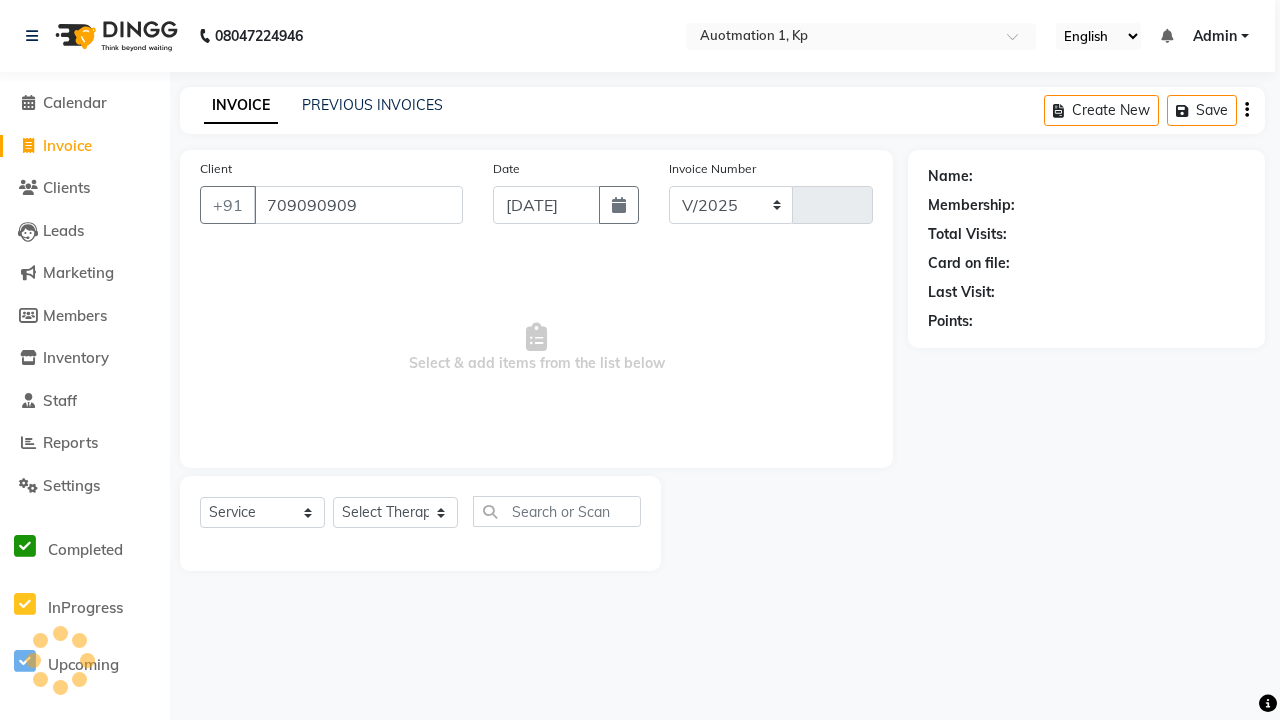 select on "150" 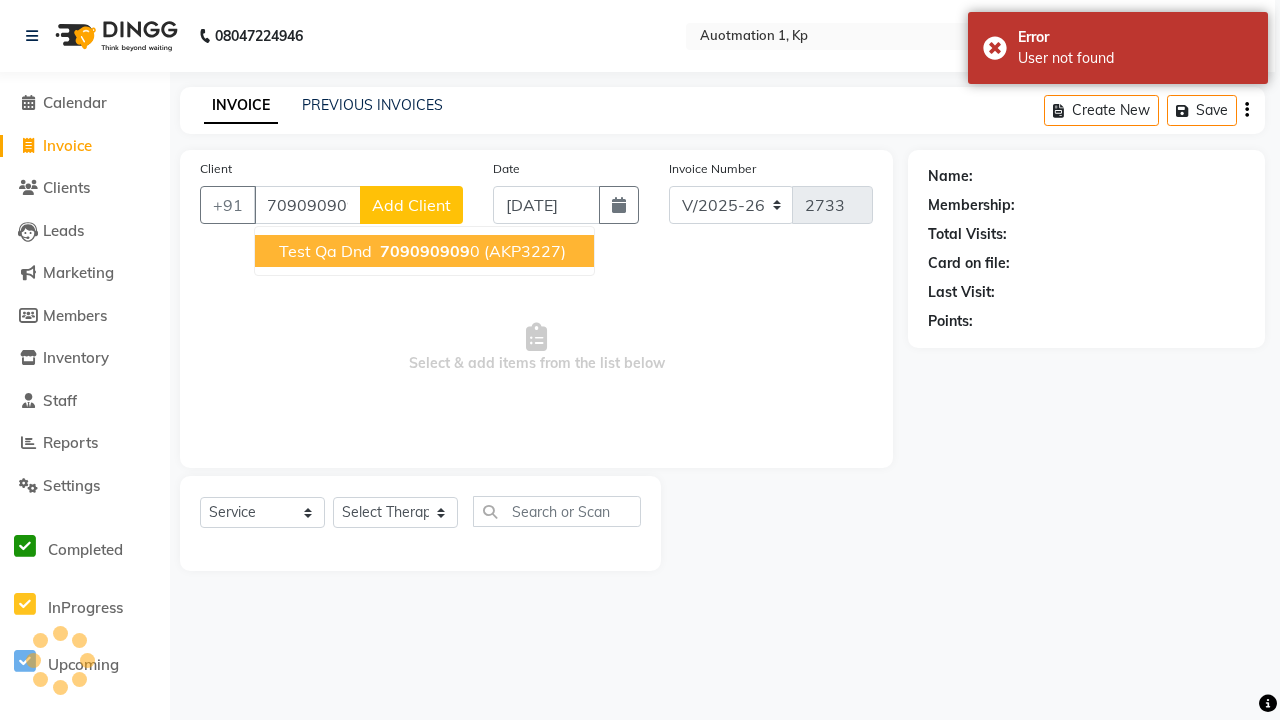 click on "709090909" at bounding box center [425, 251] 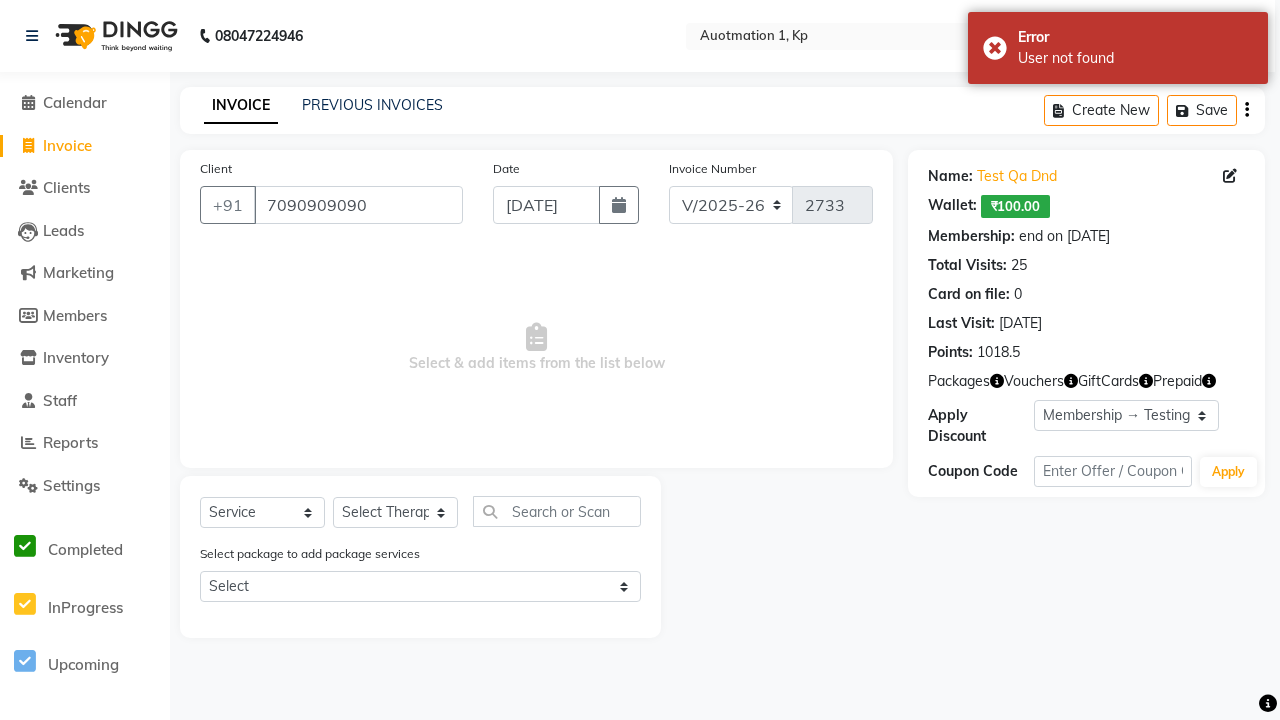 select on "0:" 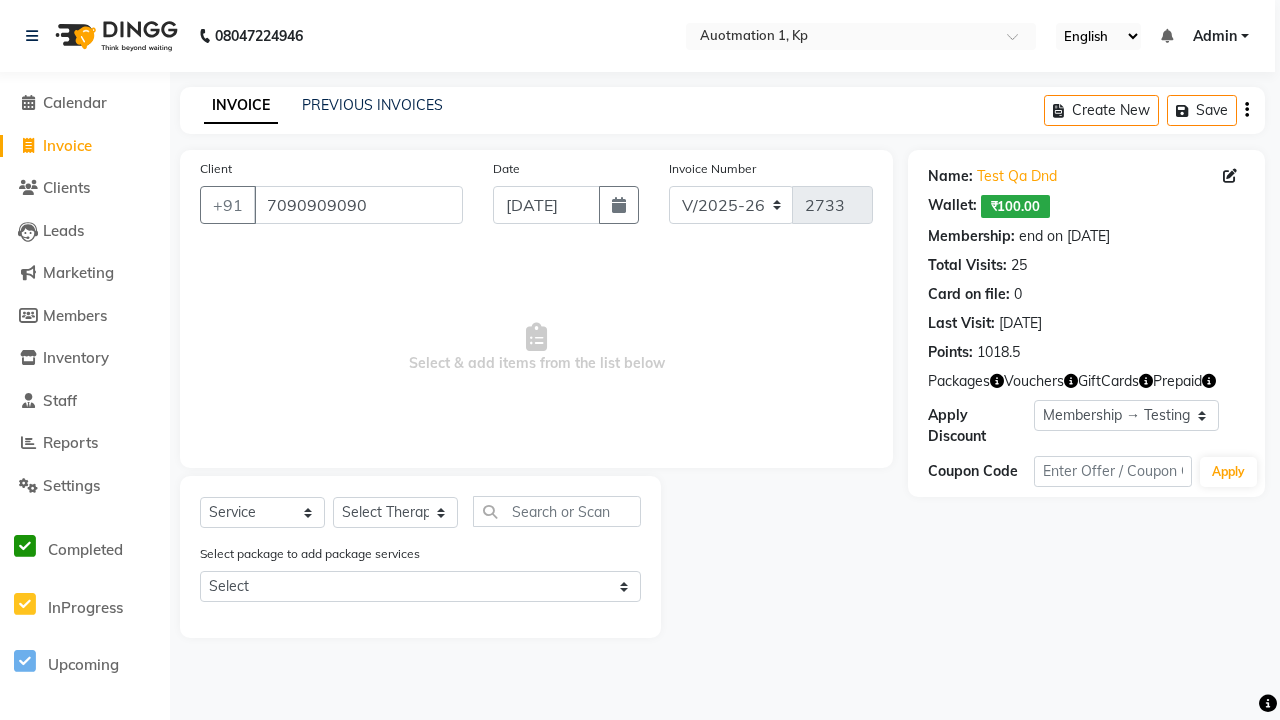 select on "package" 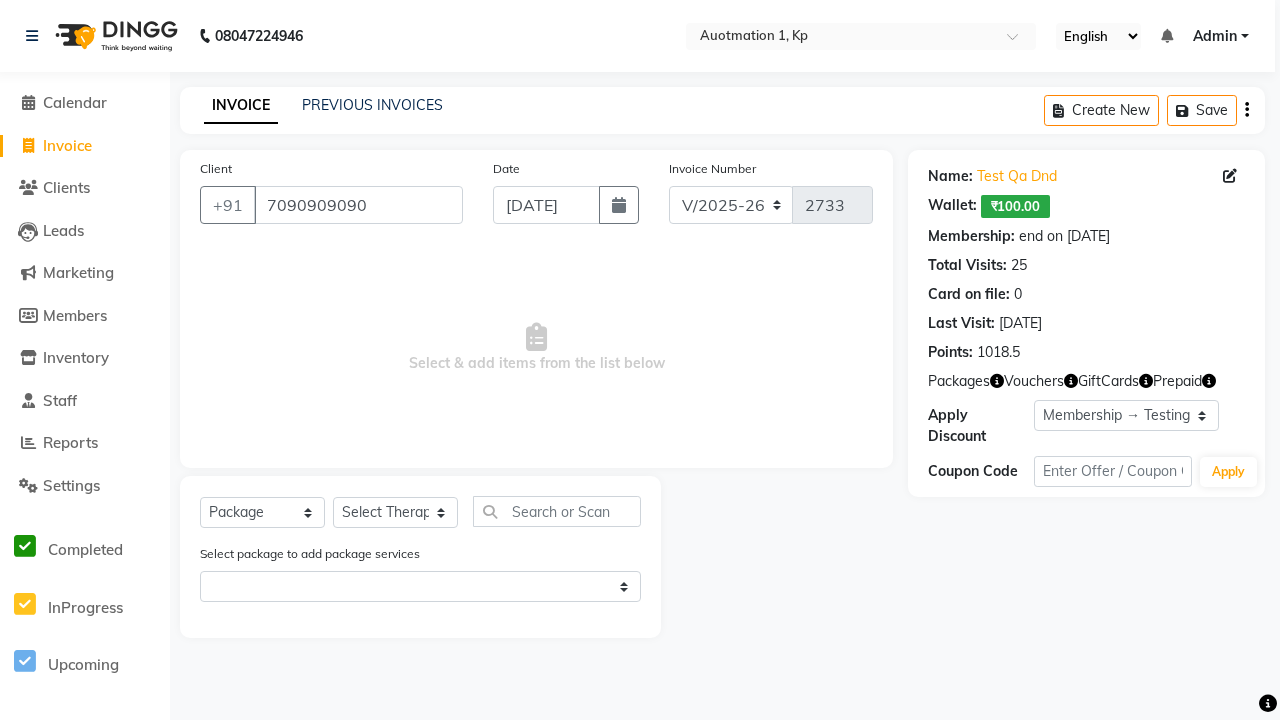select on "5439" 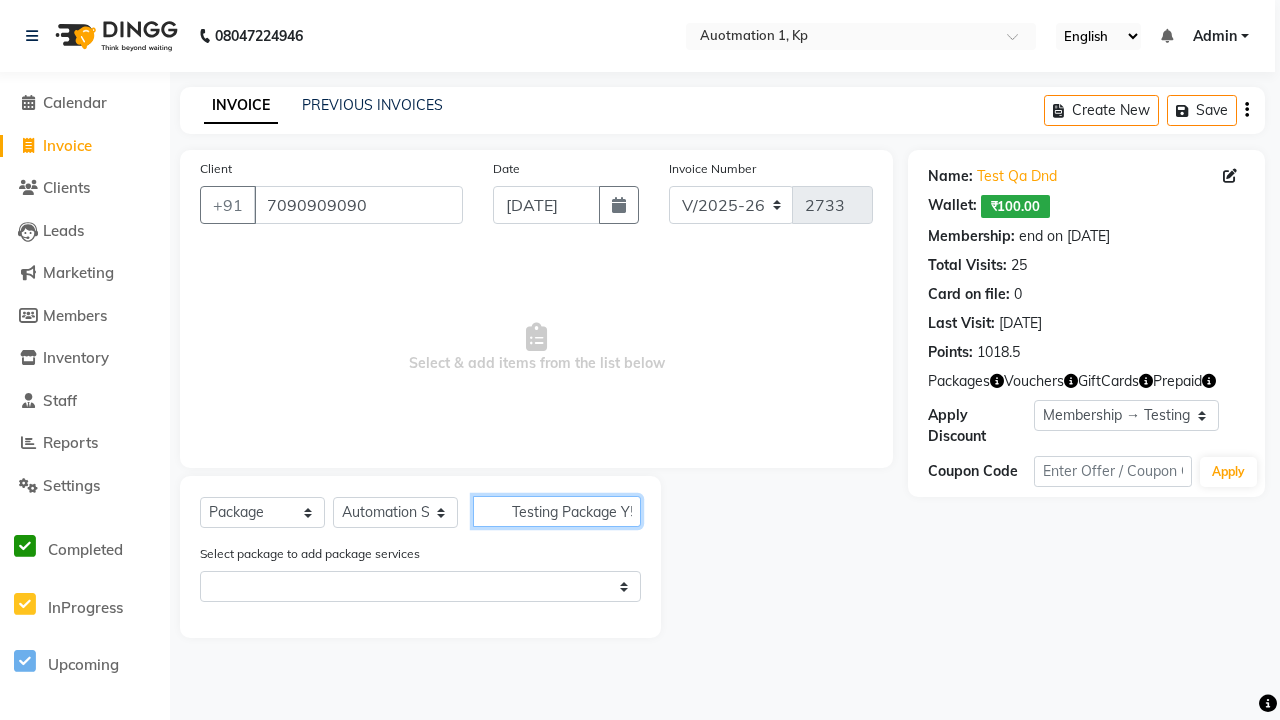 scroll, scrollTop: 0, scrollLeft: 16, axis: horizontal 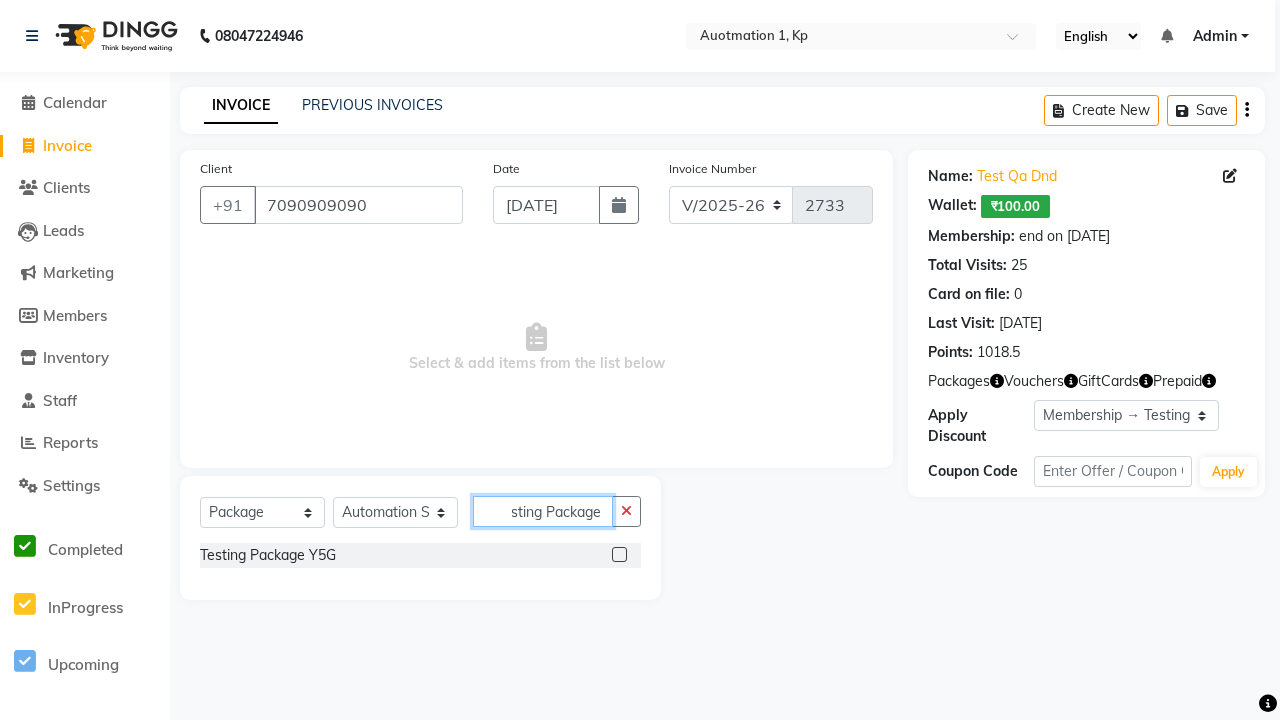 type on "Testing Package Y5G" 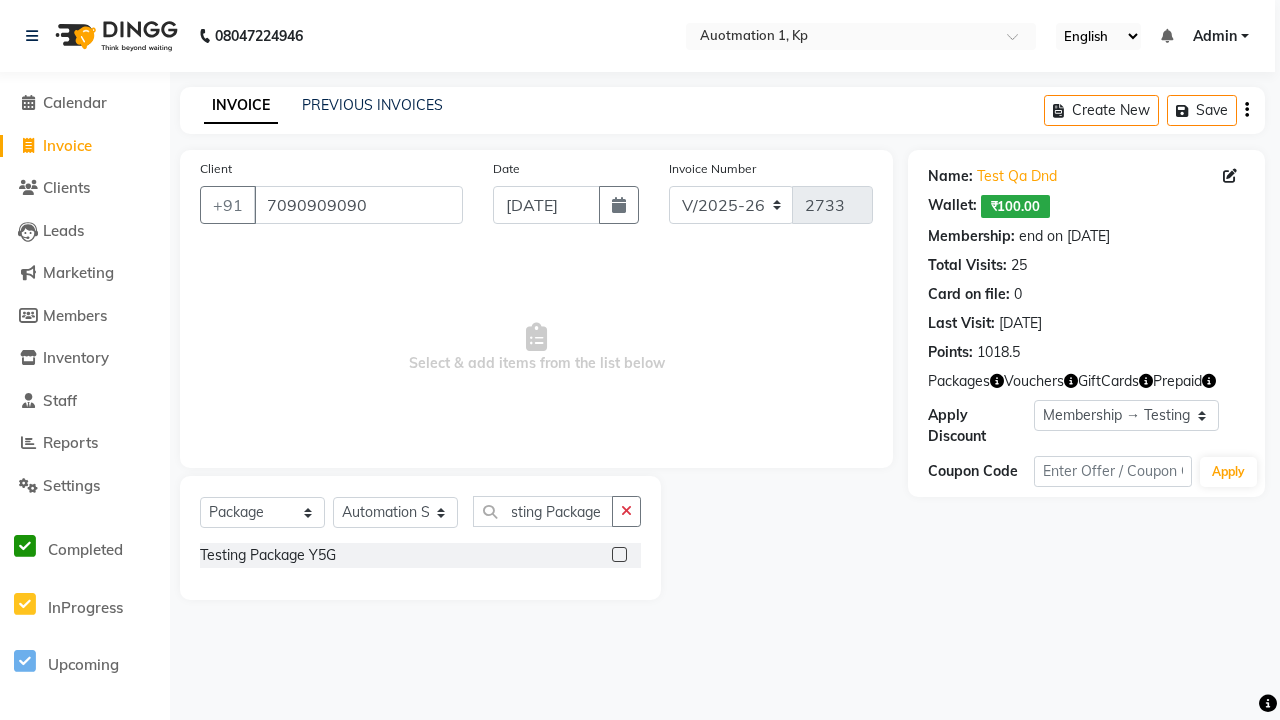 click 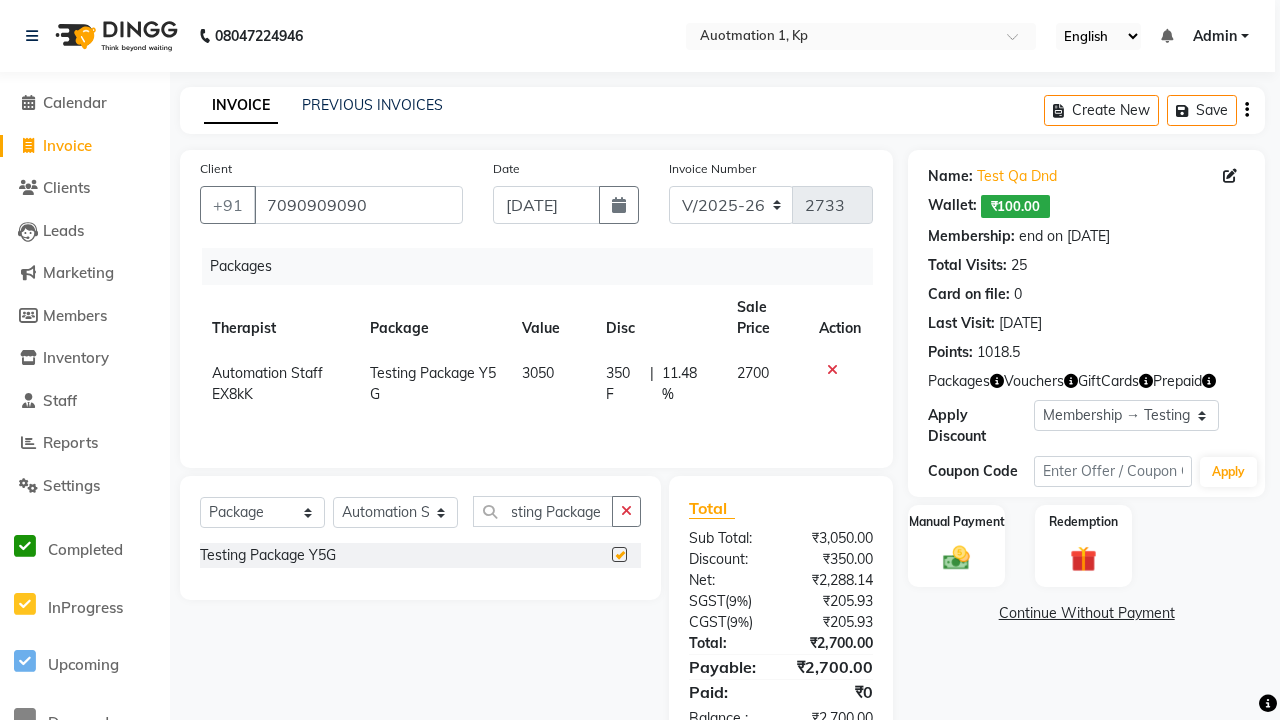 scroll, scrollTop: 0, scrollLeft: 0, axis: both 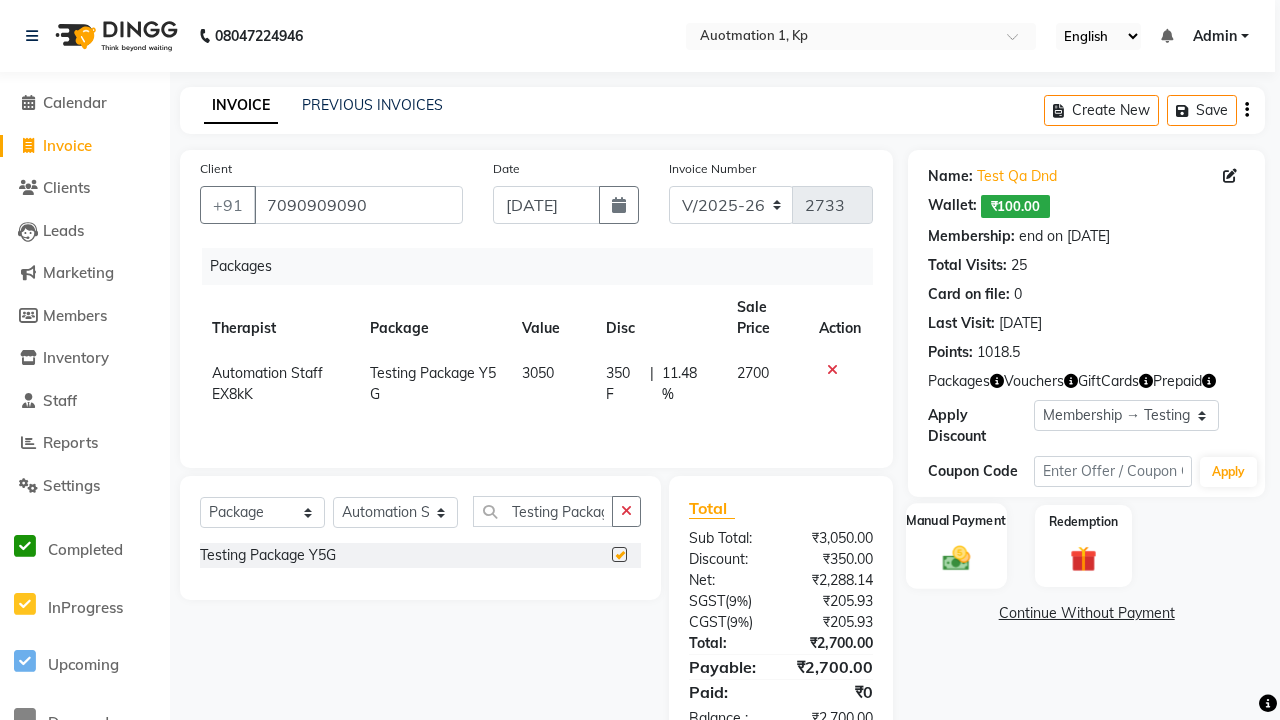 click 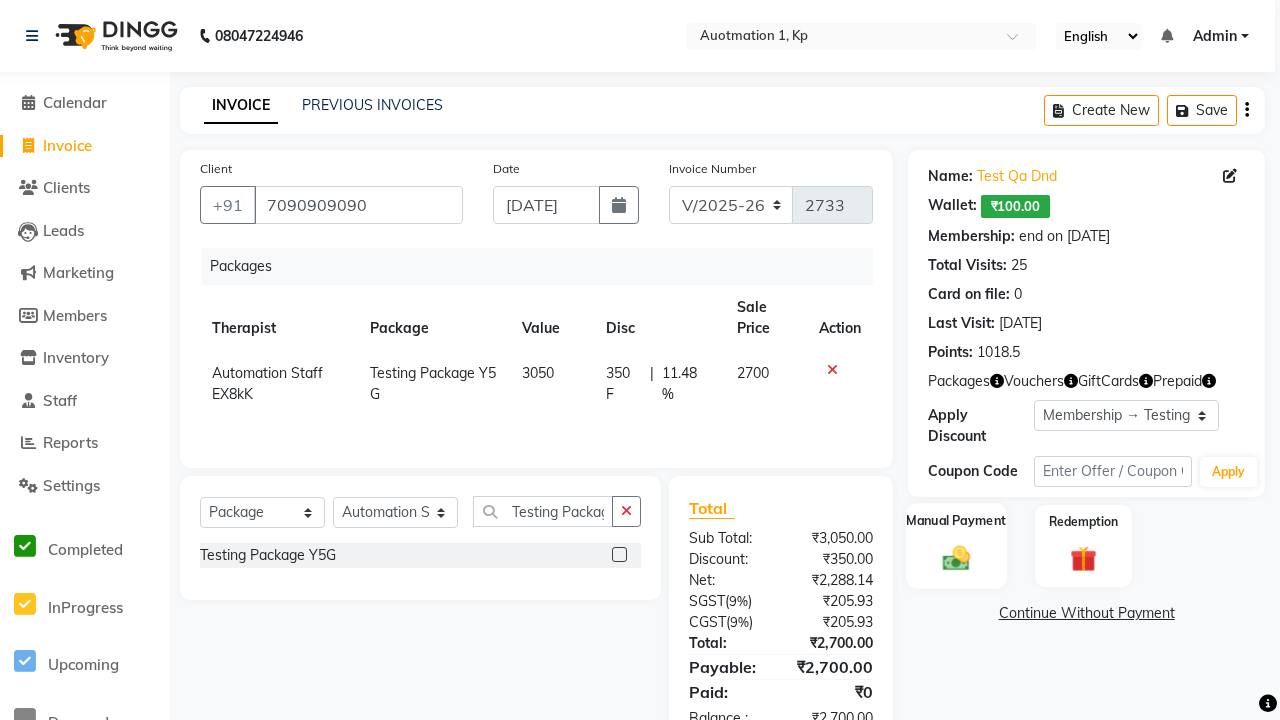 checkbox on "false" 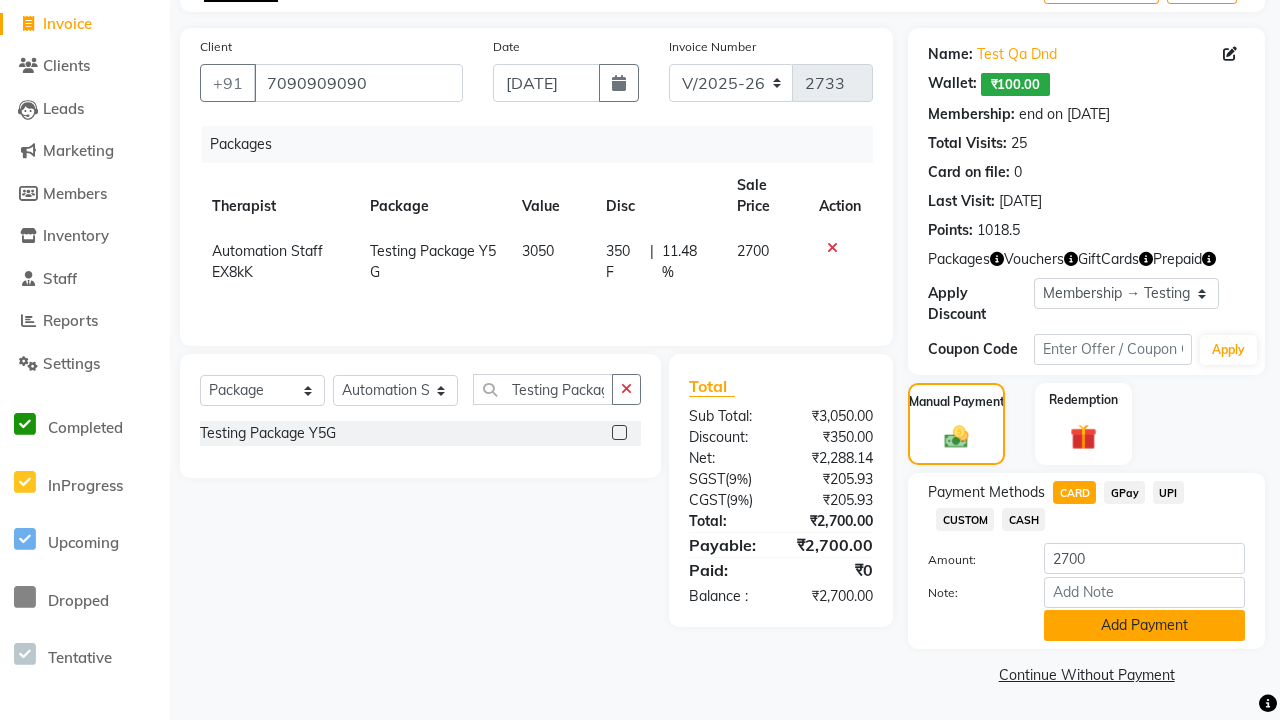 click on "Add Payment" 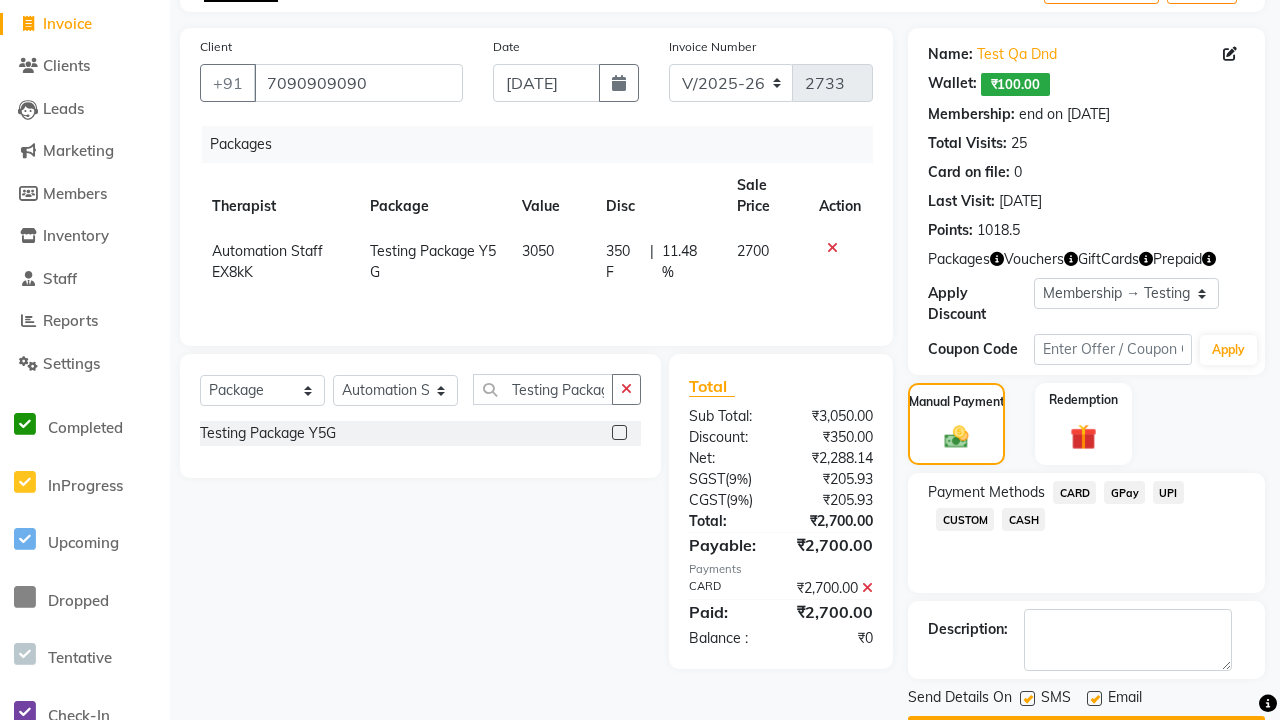click 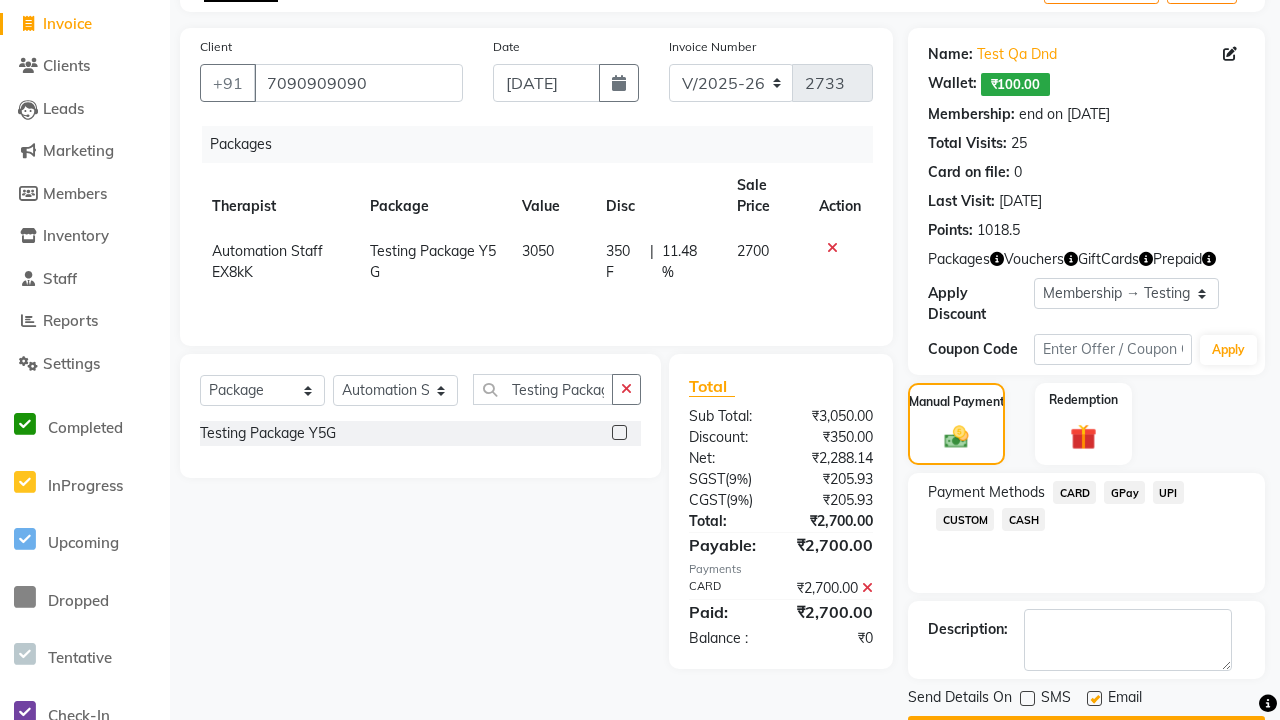 click 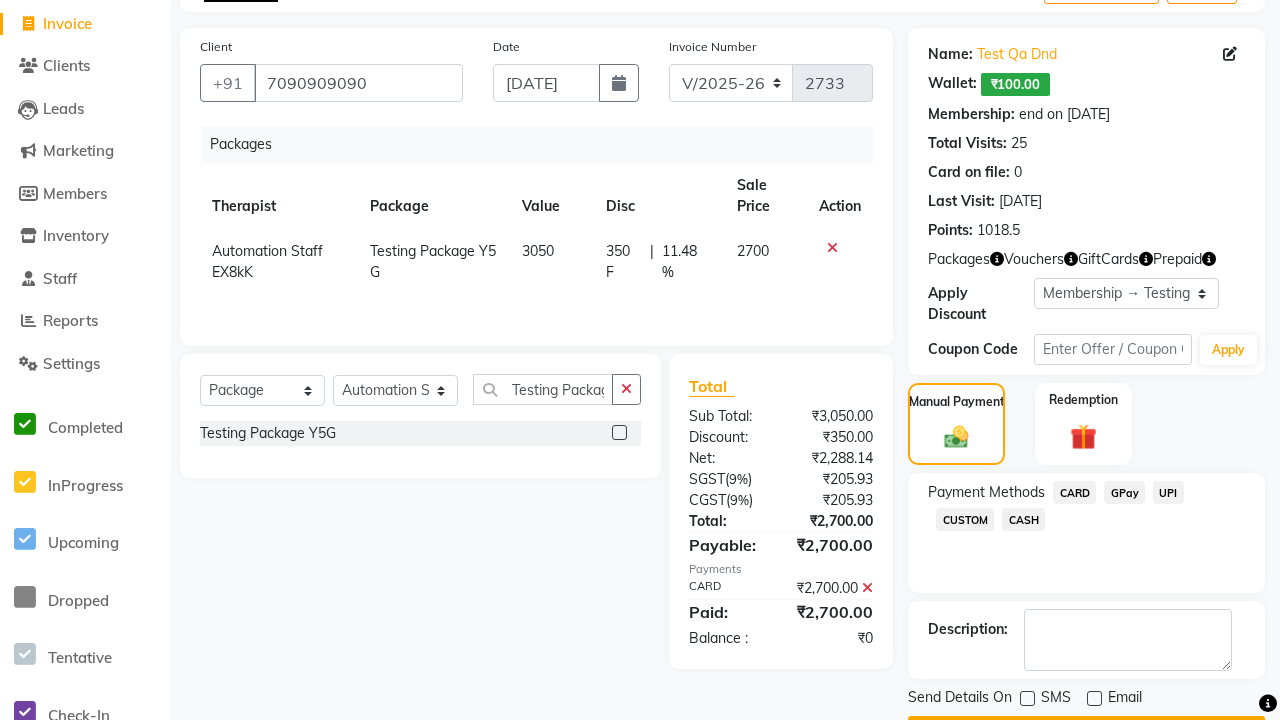 click on "Checkout" 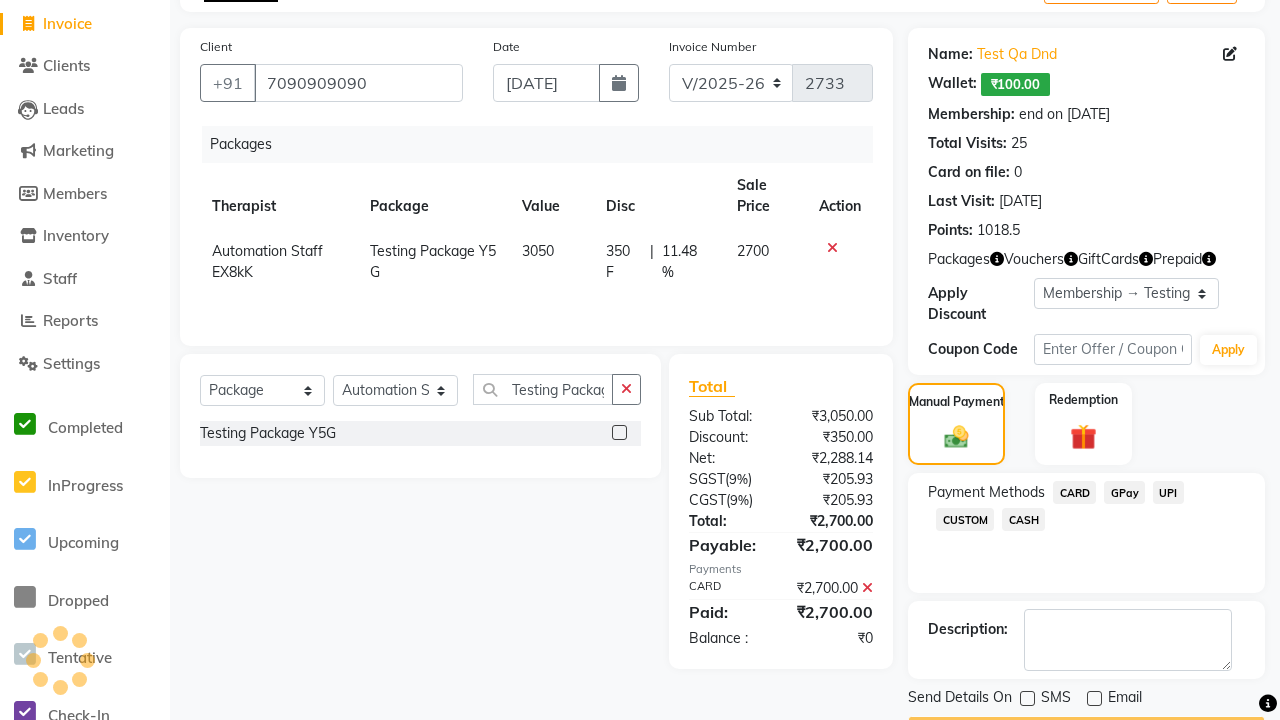 scroll, scrollTop: 149, scrollLeft: 0, axis: vertical 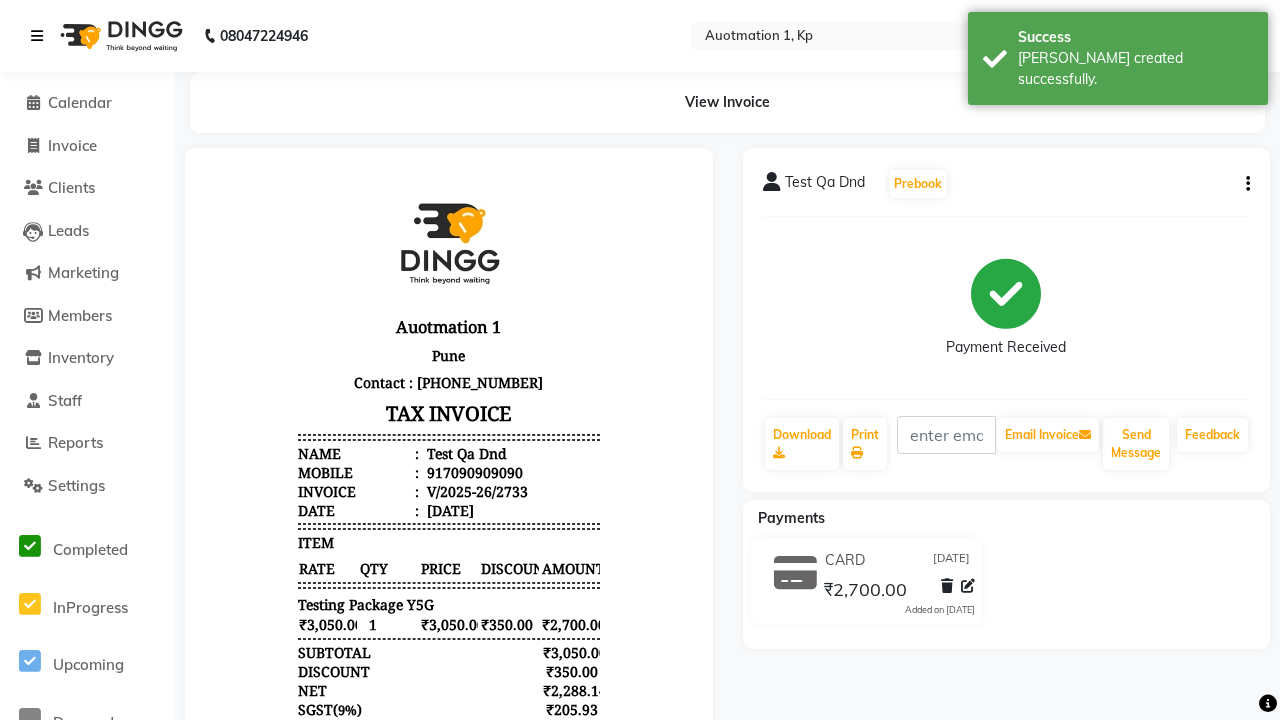 click on "[PERSON_NAME] created successfully." at bounding box center [1135, 69] 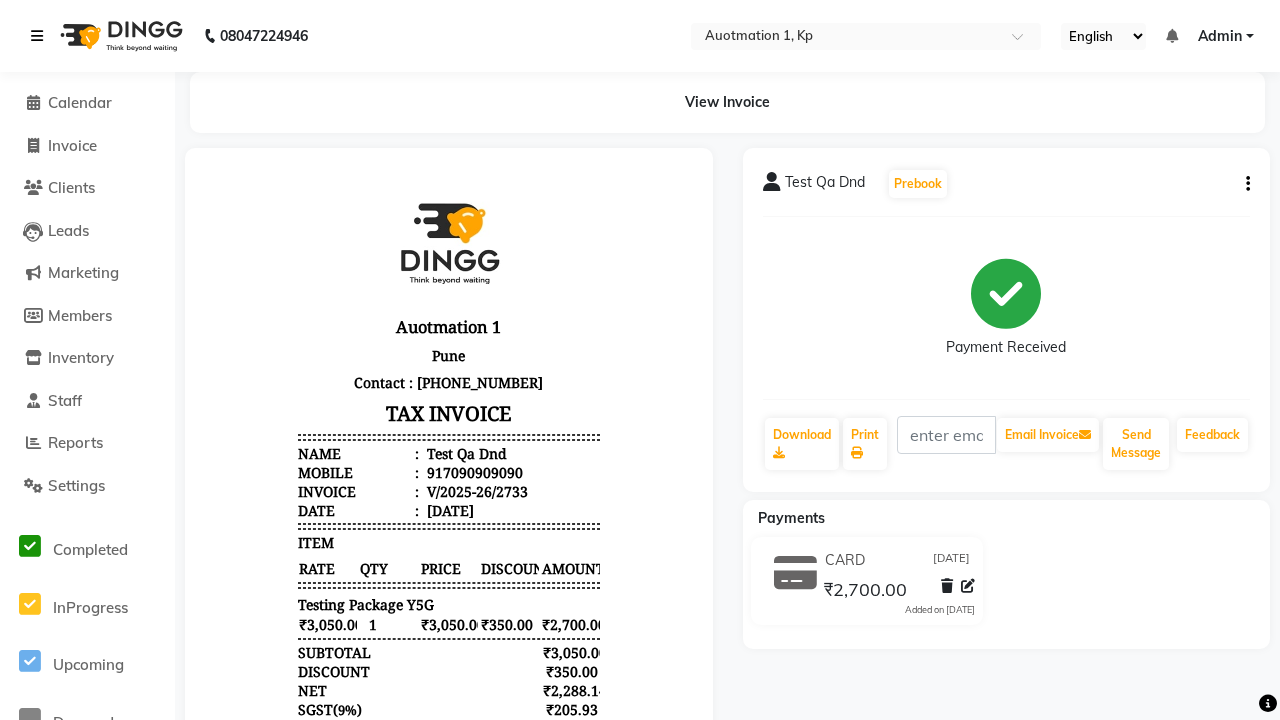 click at bounding box center (37, 36) 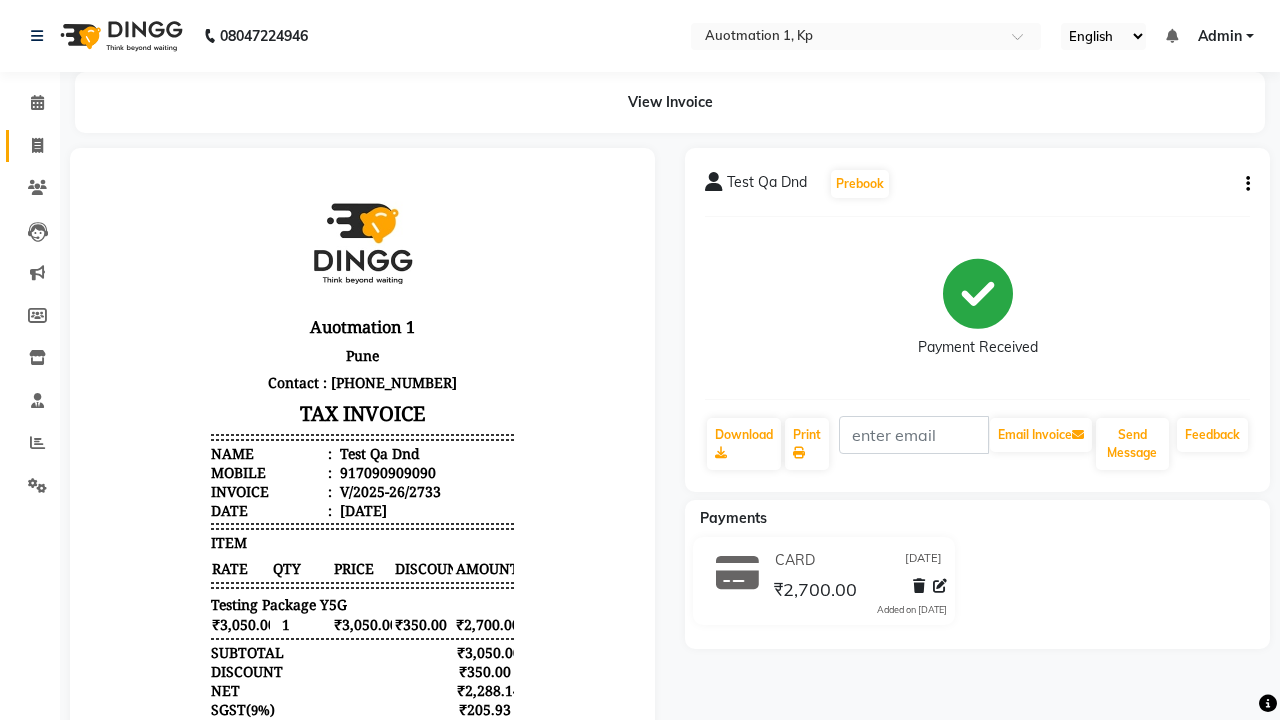 click 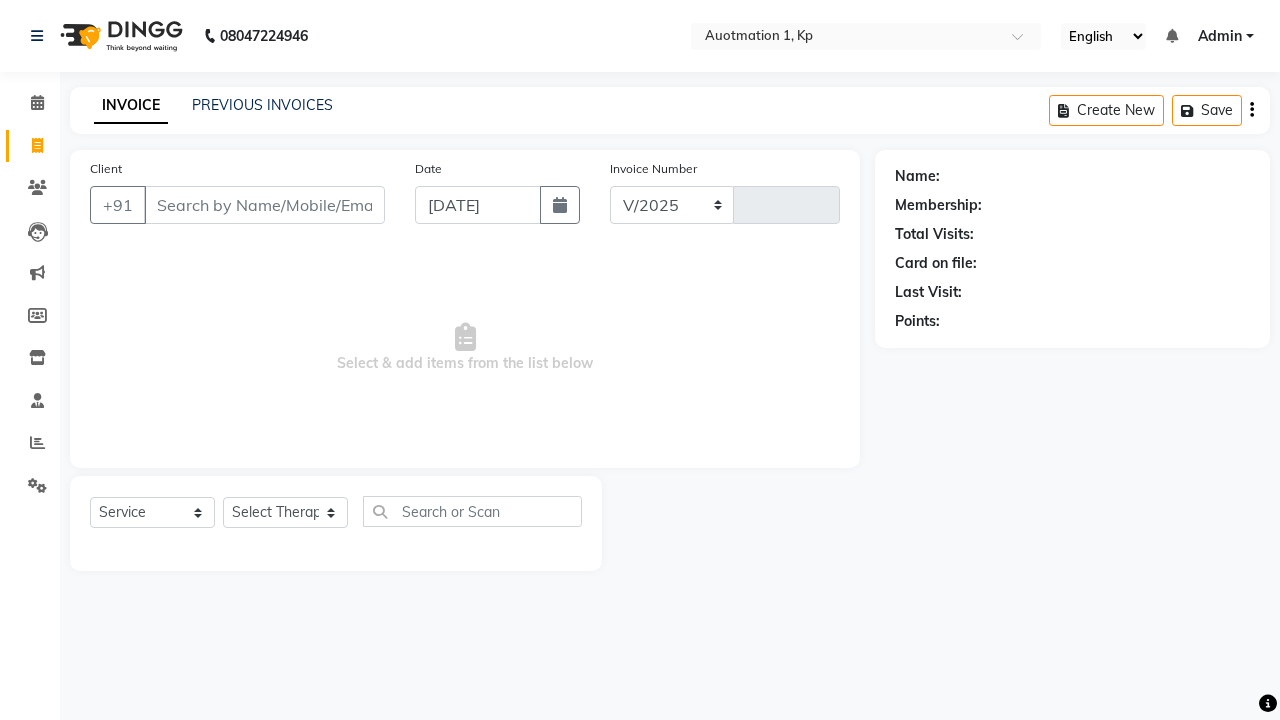 select on "150" 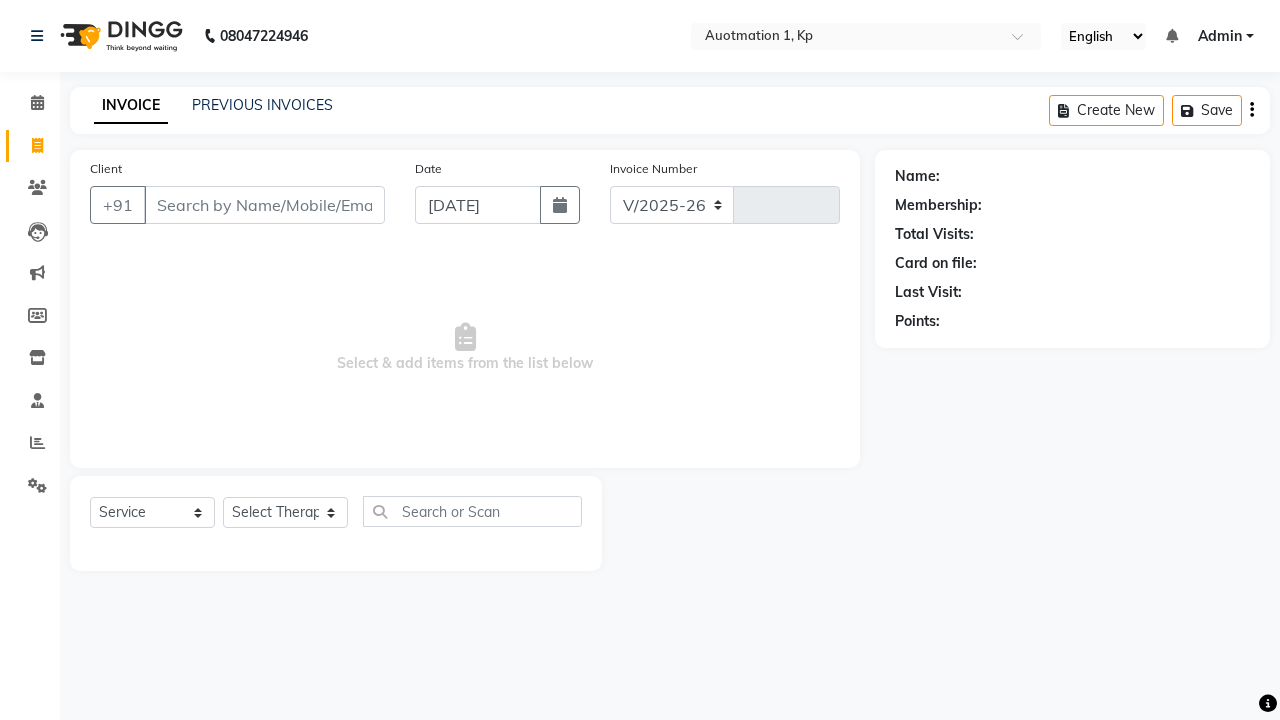 type on "2734" 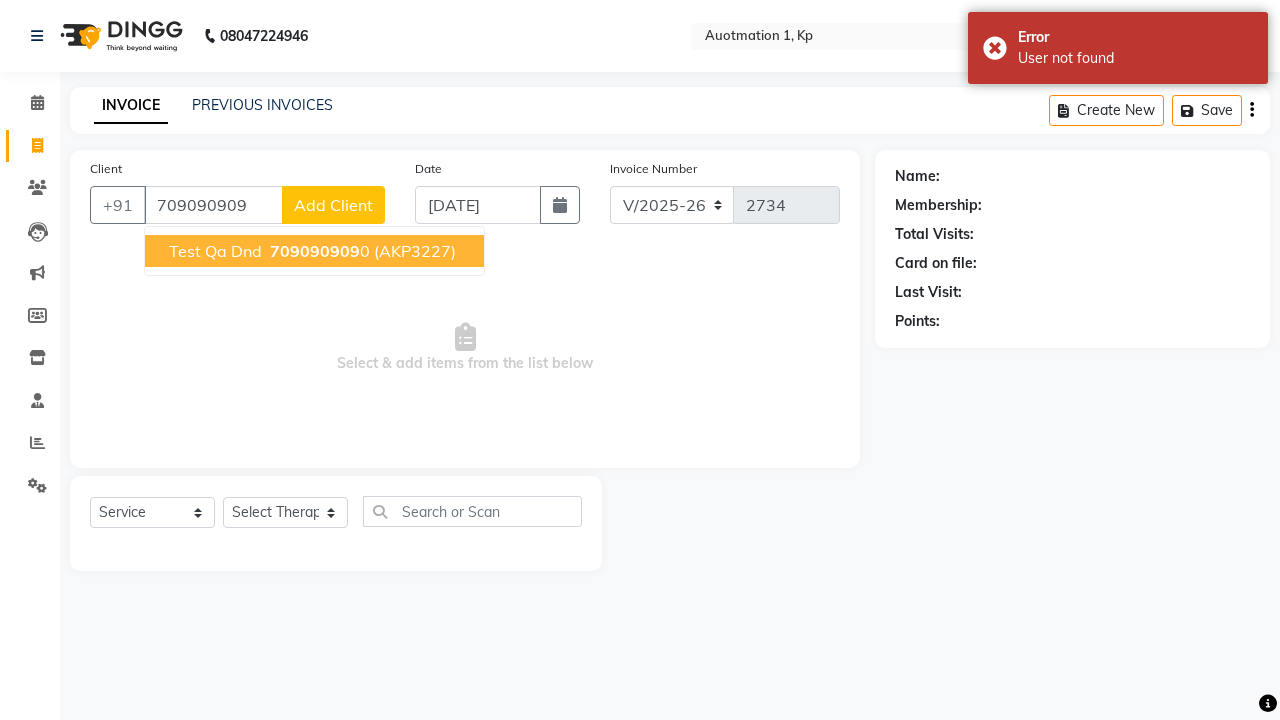 click on "709090909" at bounding box center (315, 251) 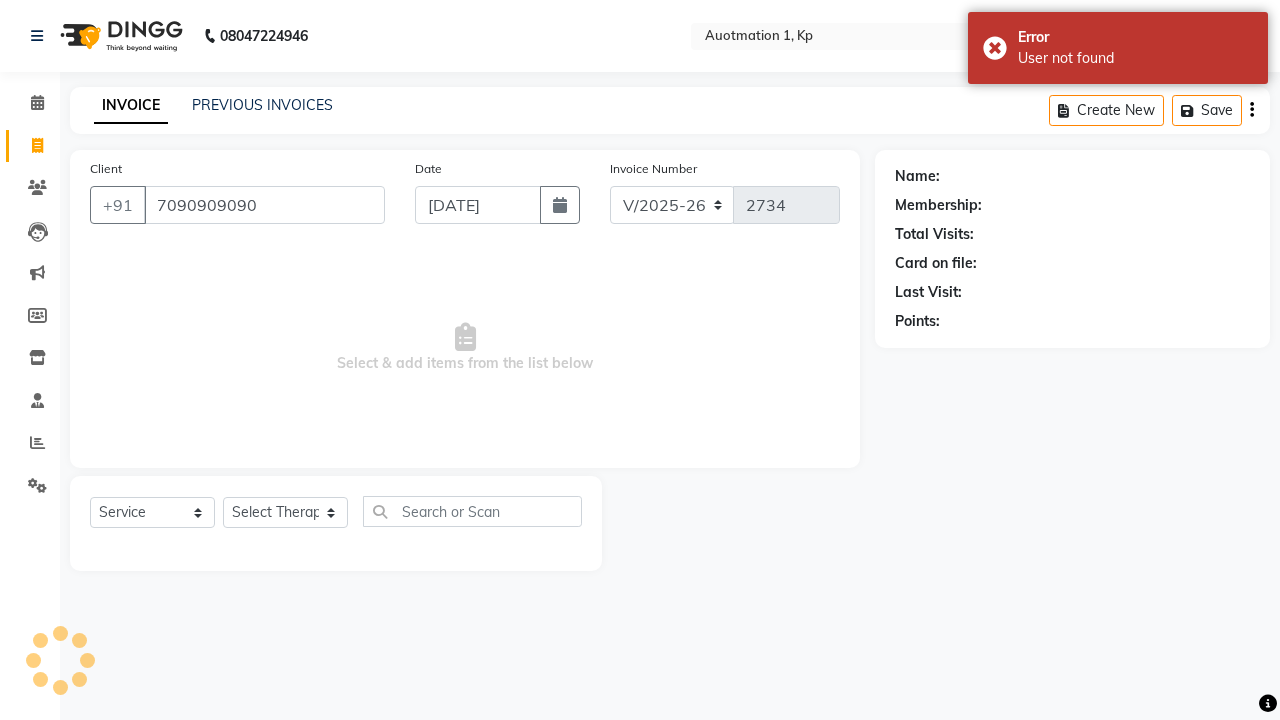 type on "7090909090" 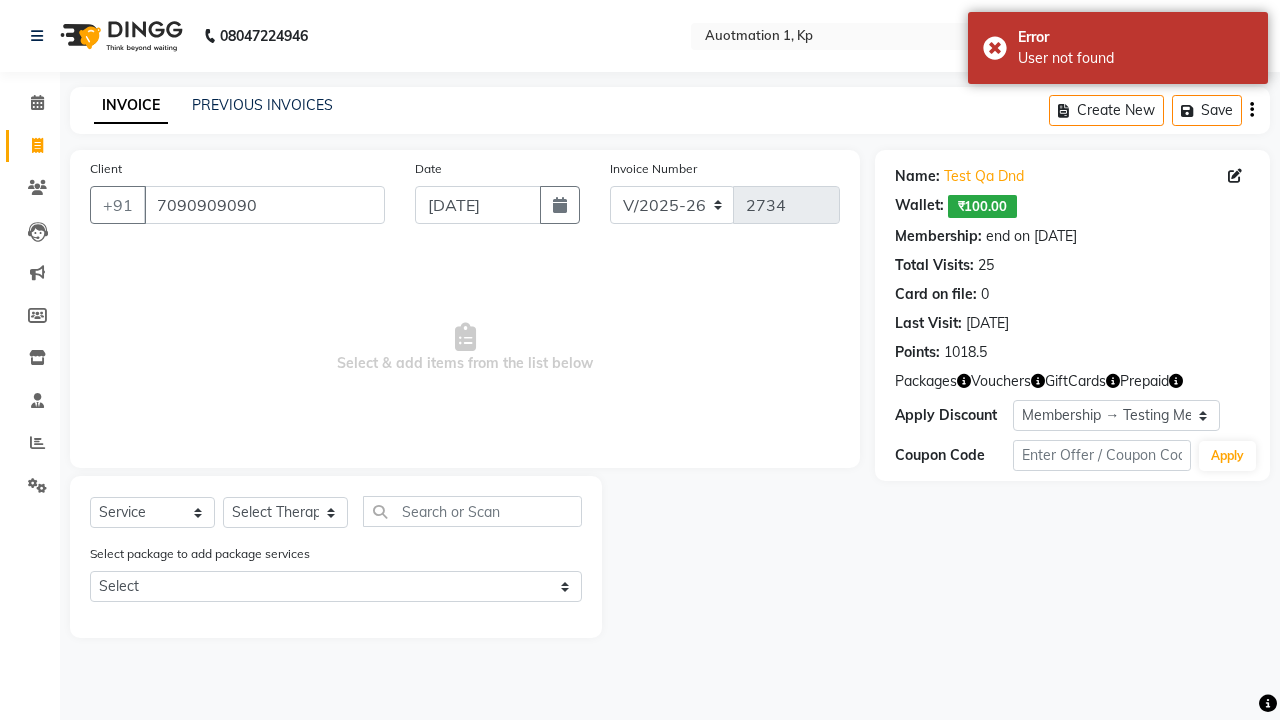 select on "0:" 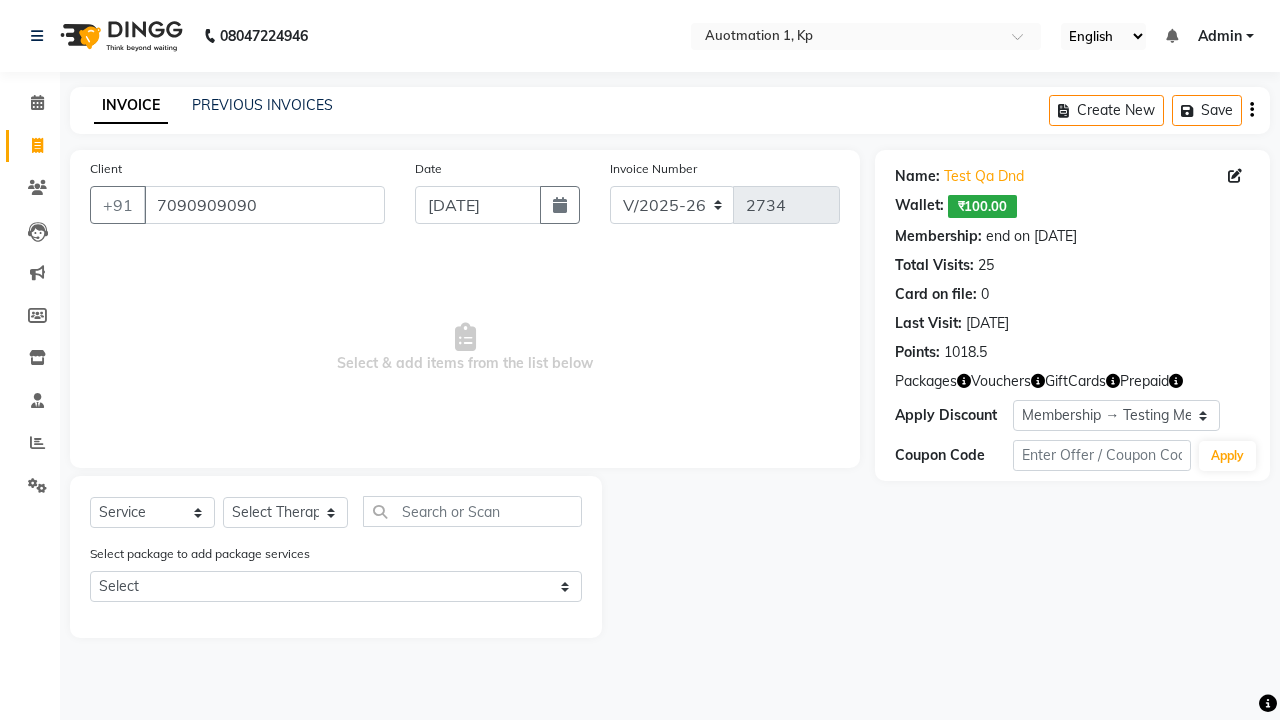 select on "5439" 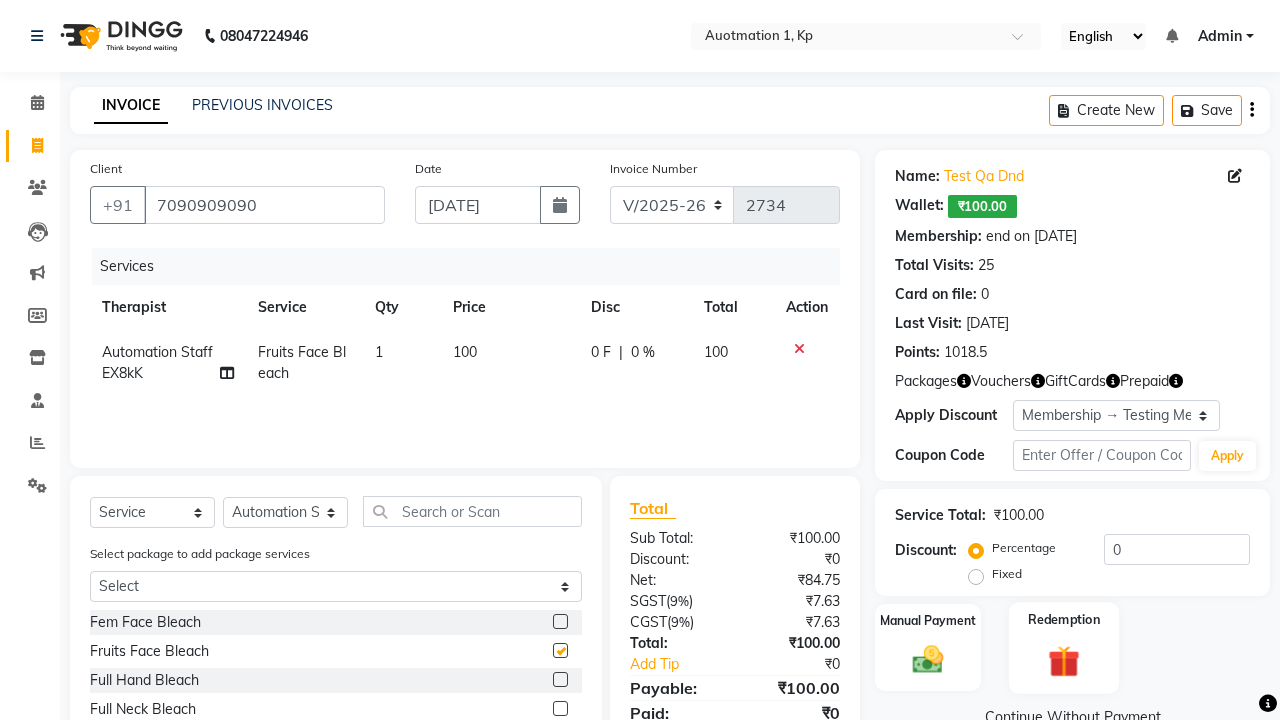 click 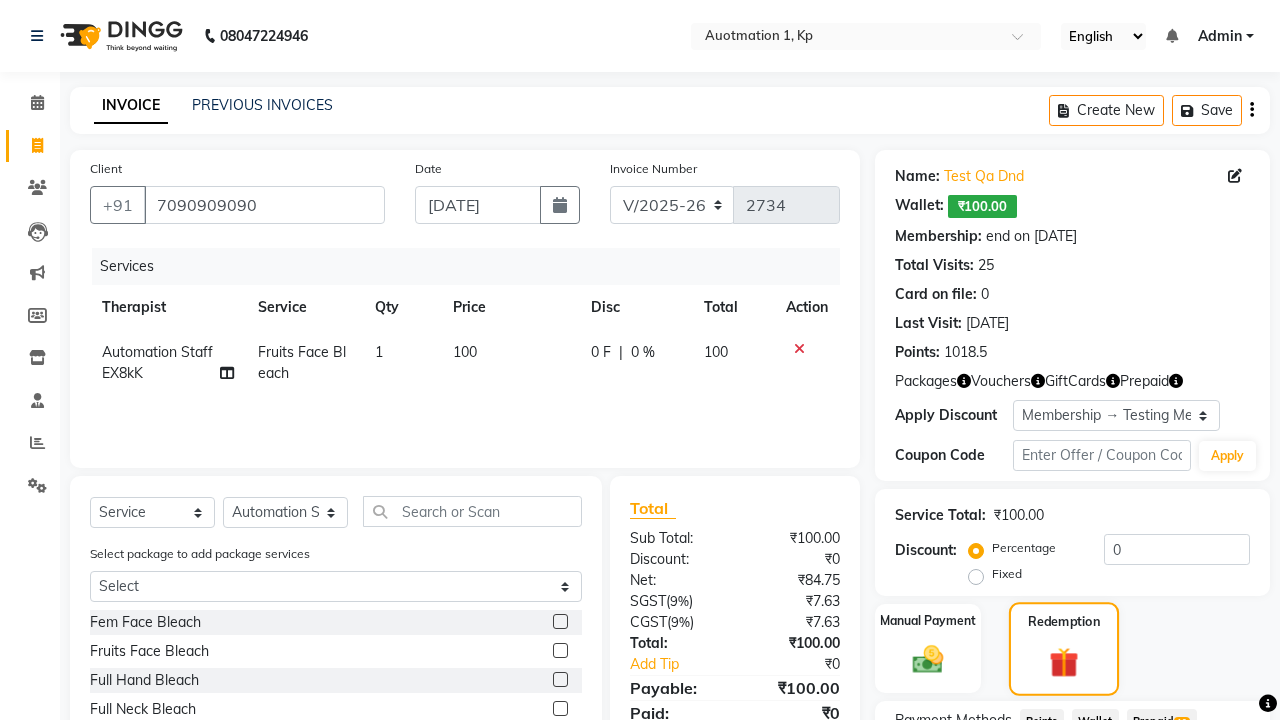 checkbox on "false" 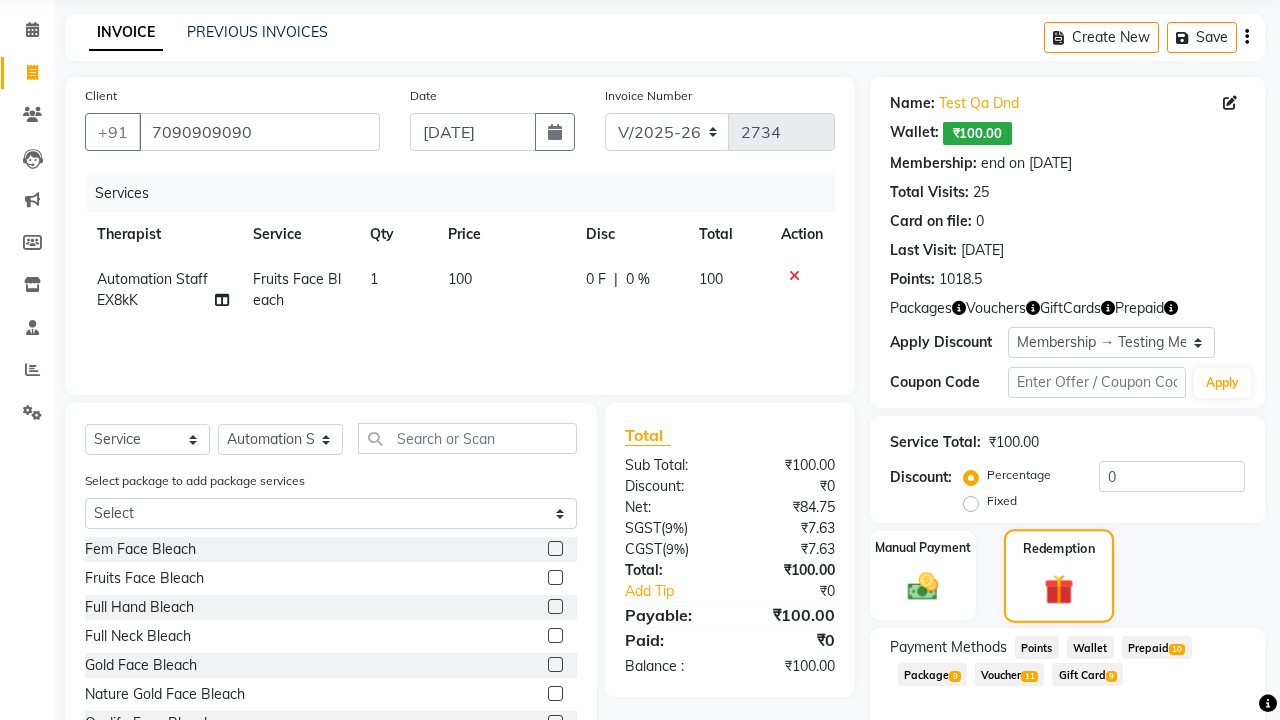scroll, scrollTop: 172, scrollLeft: 0, axis: vertical 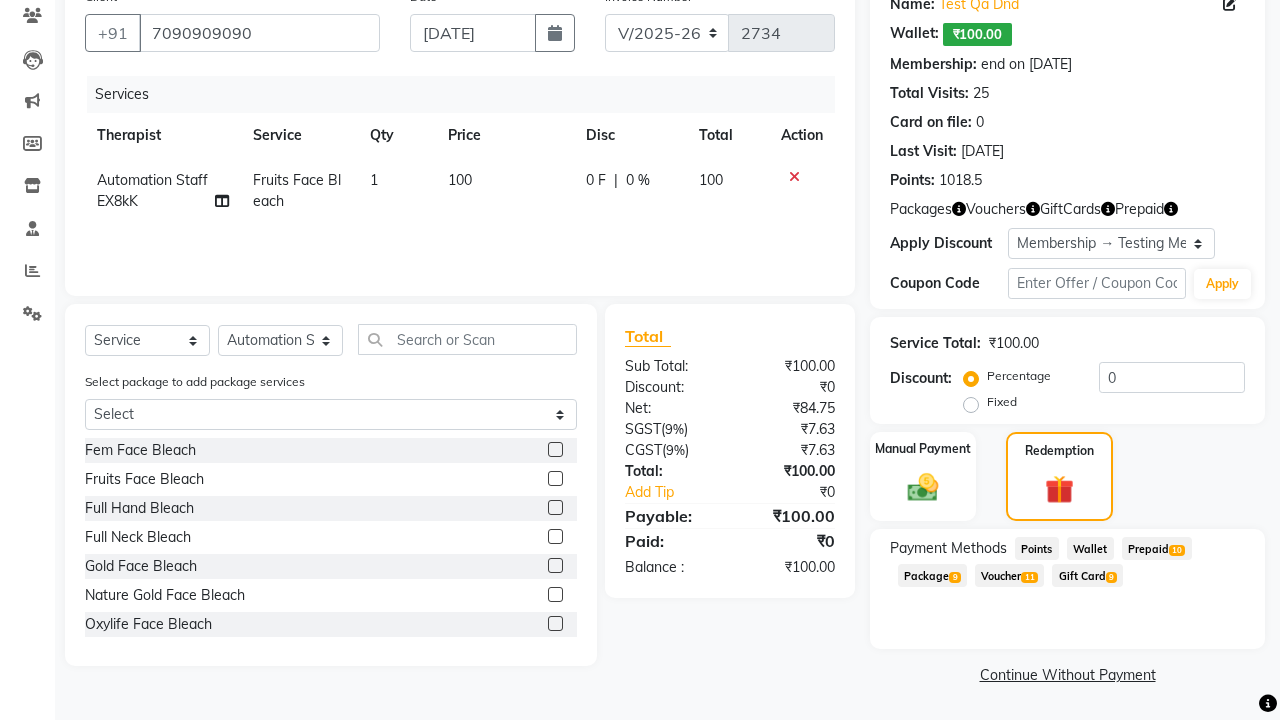 click on "Package  9" 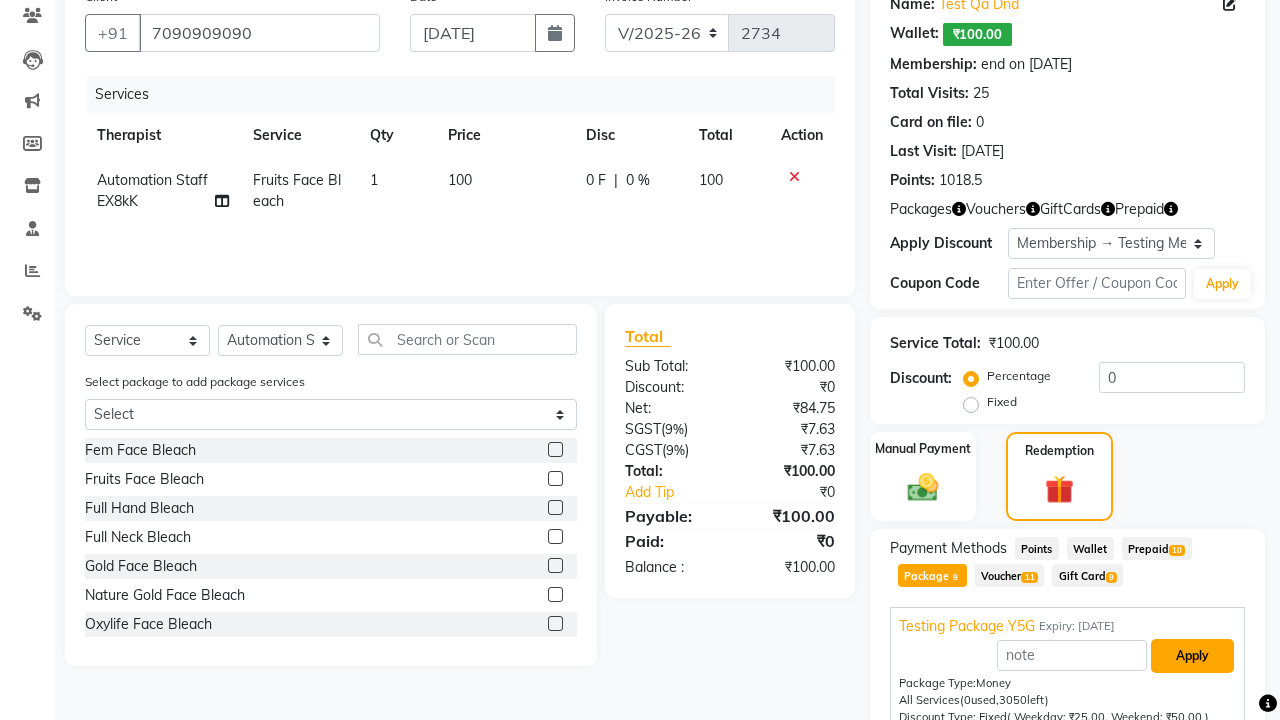 click on "Apply" at bounding box center [1192, 656] 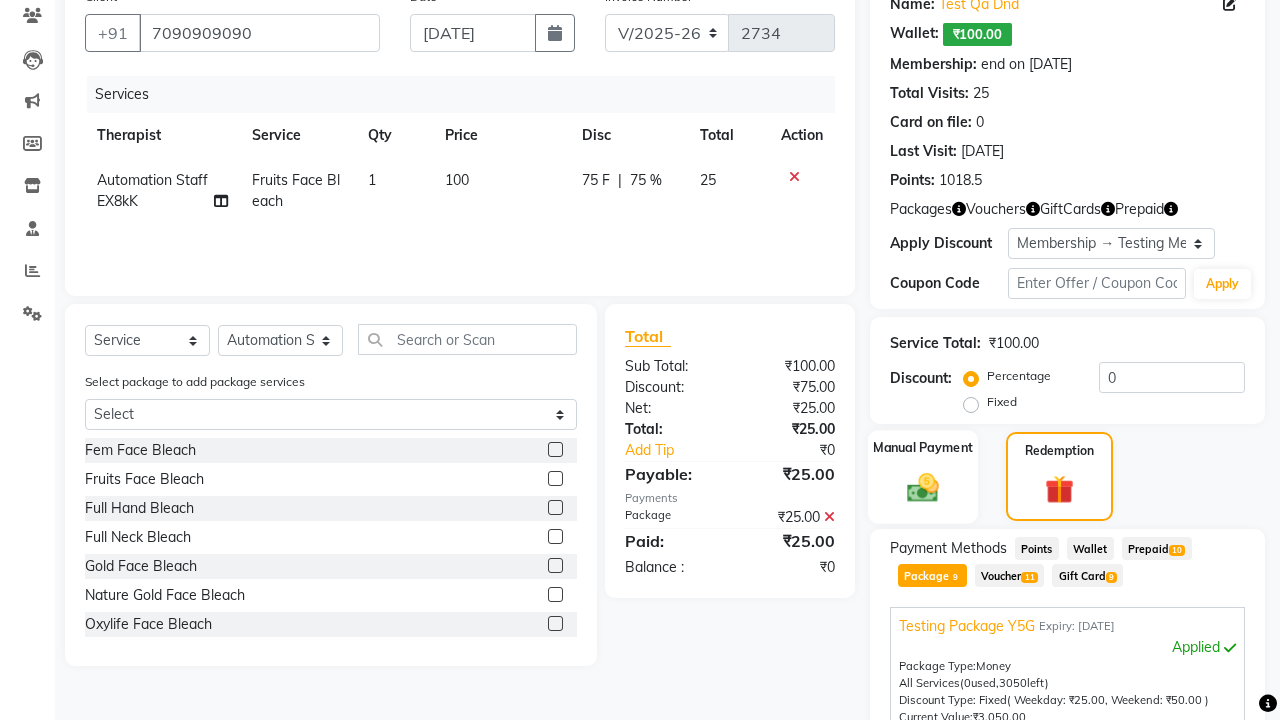 click 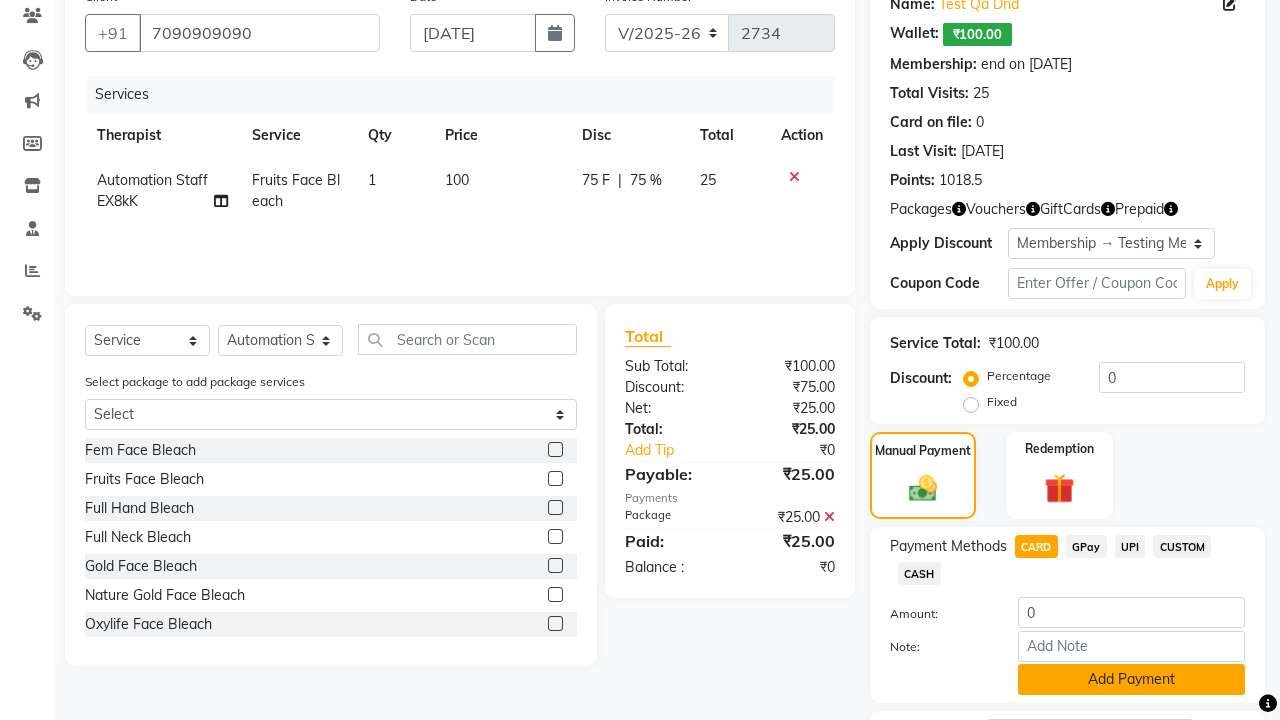 click on "Add Payment" 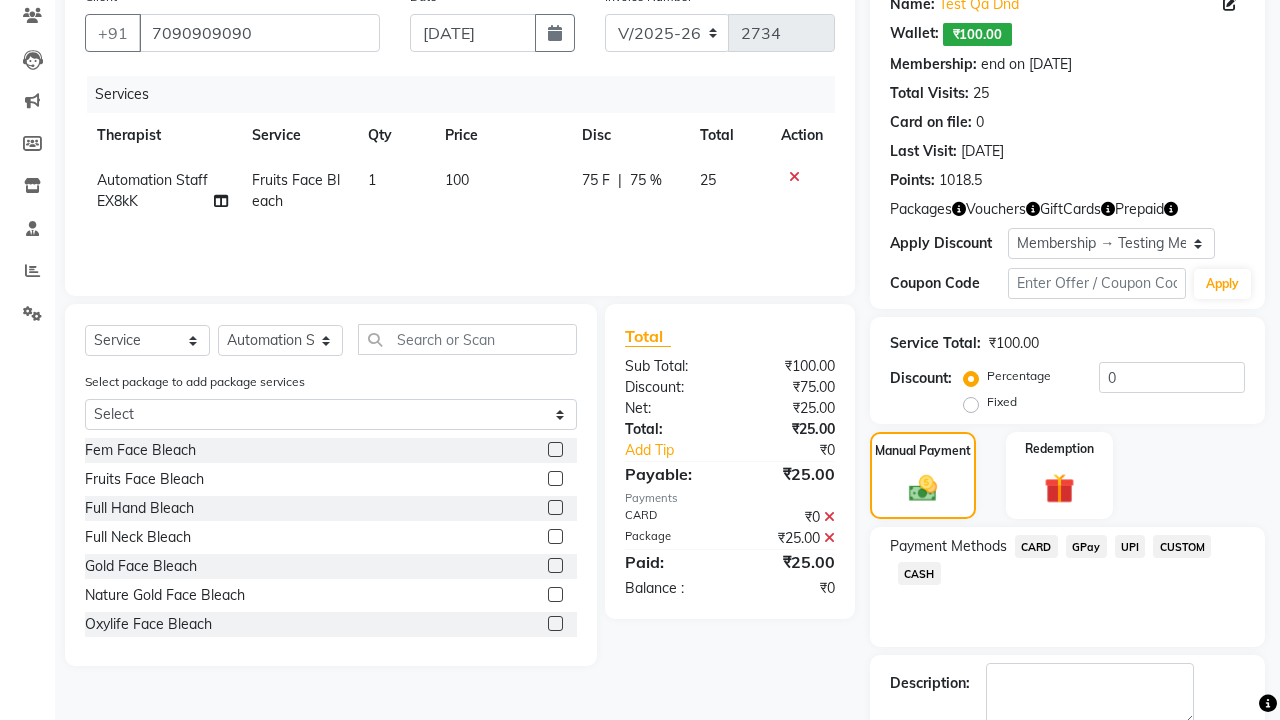 click 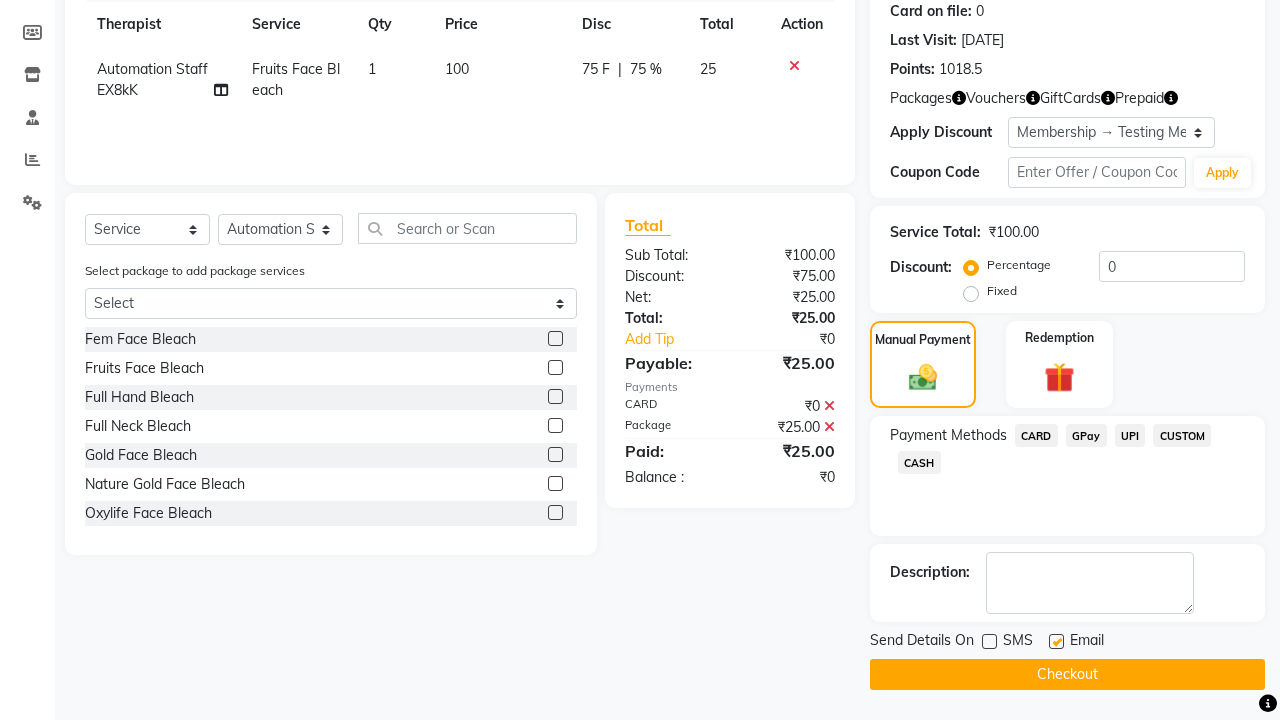 click 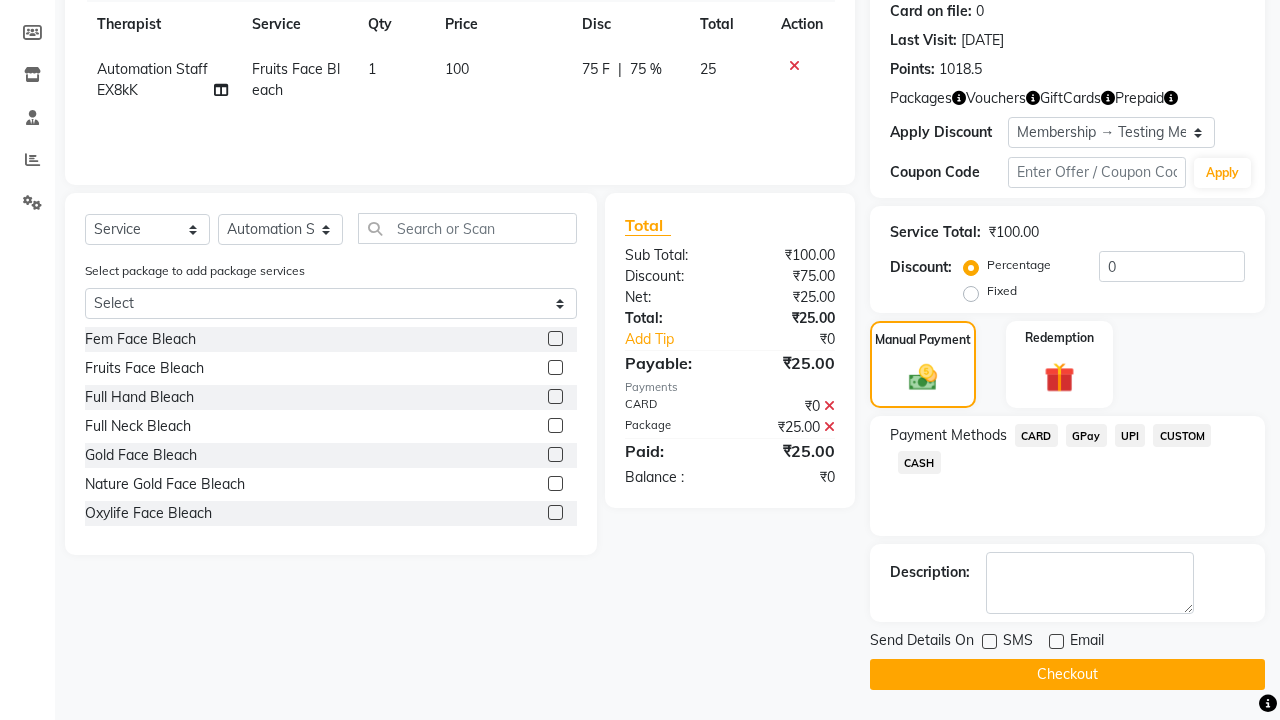 click on "Checkout" 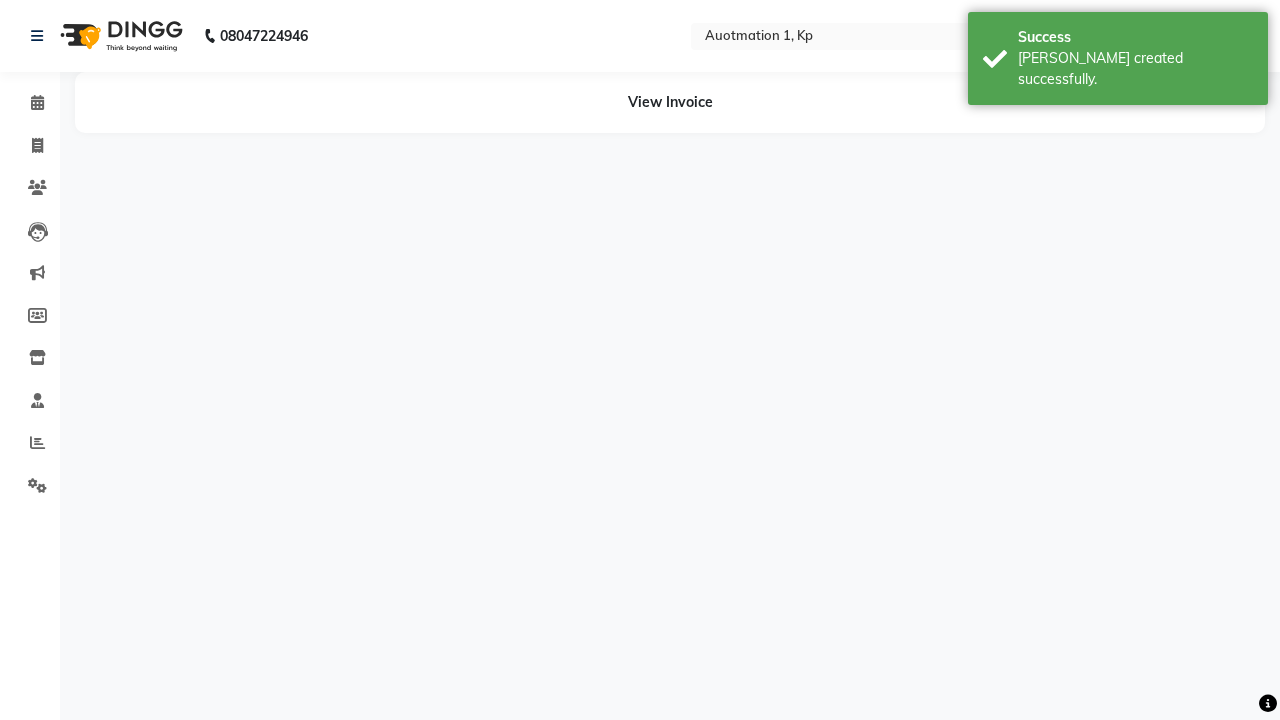 scroll, scrollTop: 0, scrollLeft: 0, axis: both 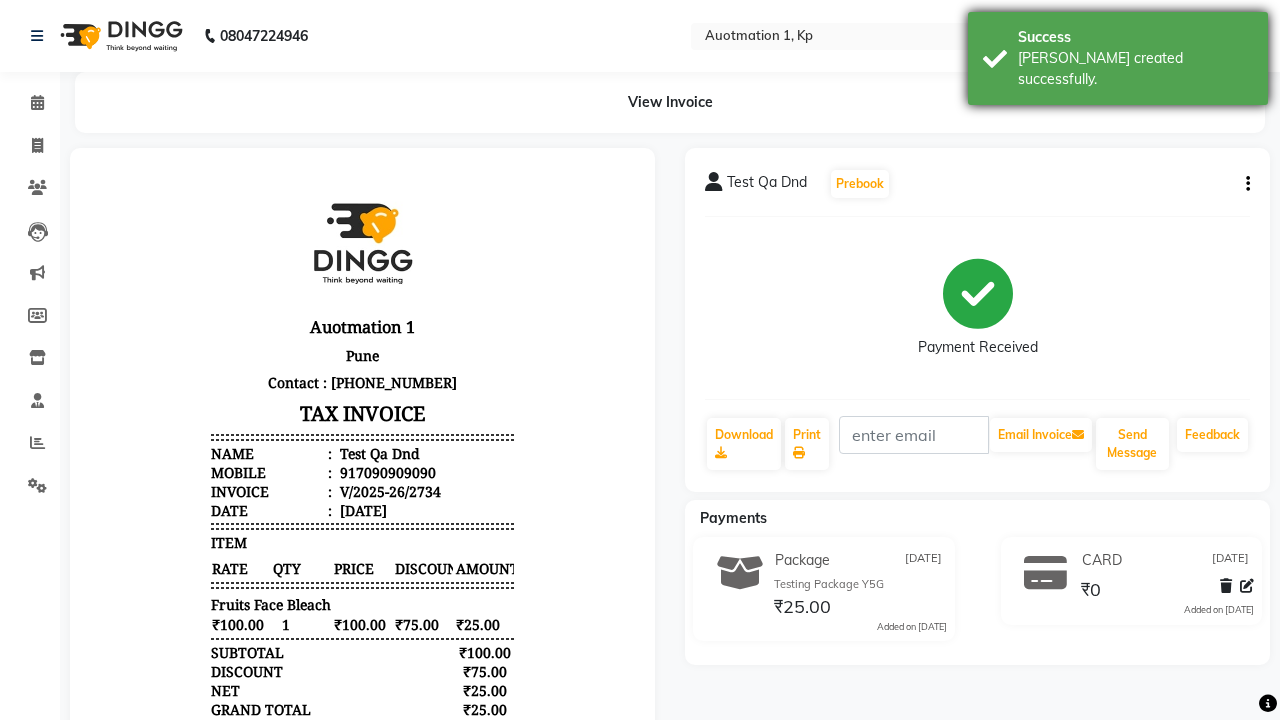 click on "[PERSON_NAME] created successfully." at bounding box center (1135, 69) 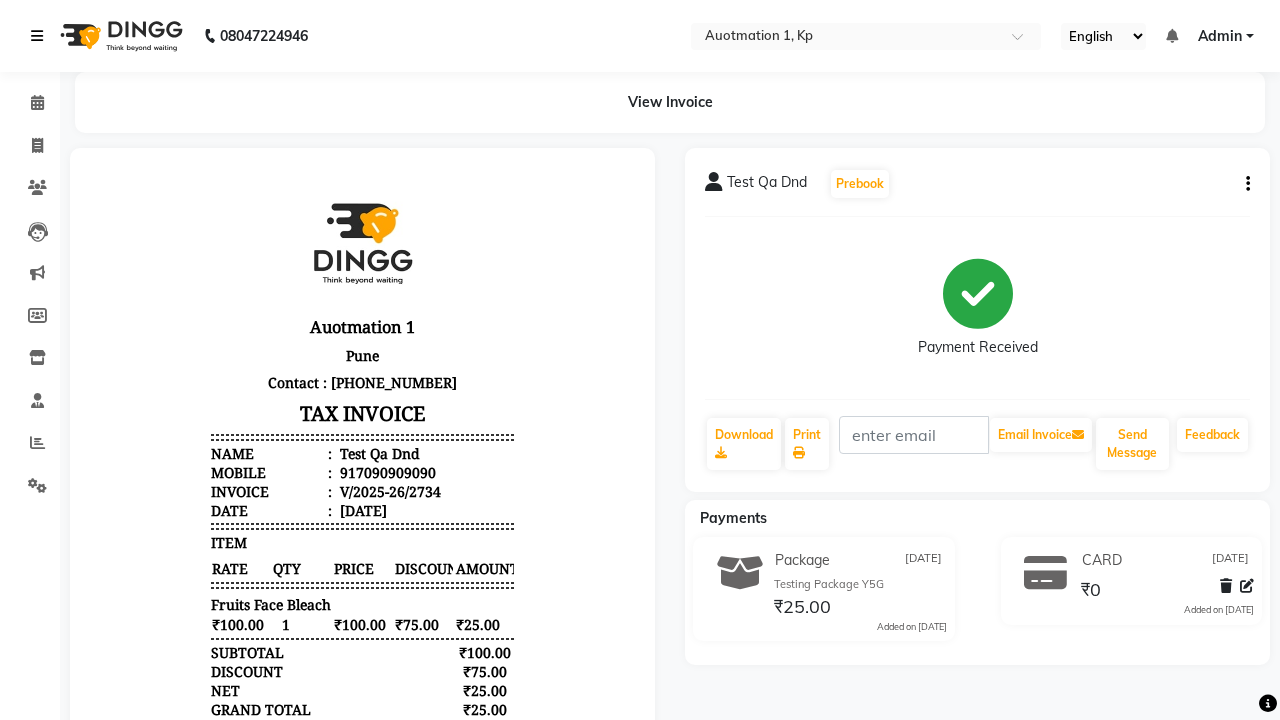 click at bounding box center [37, 36] 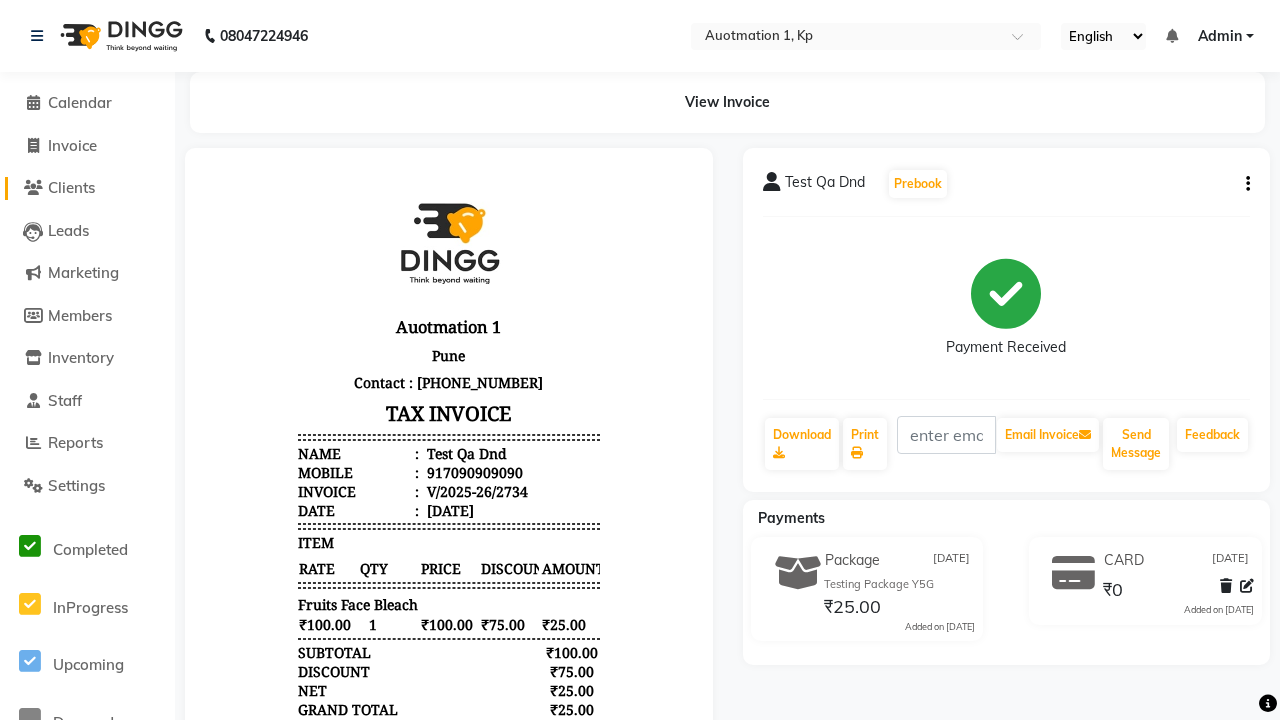 click on "Clients" 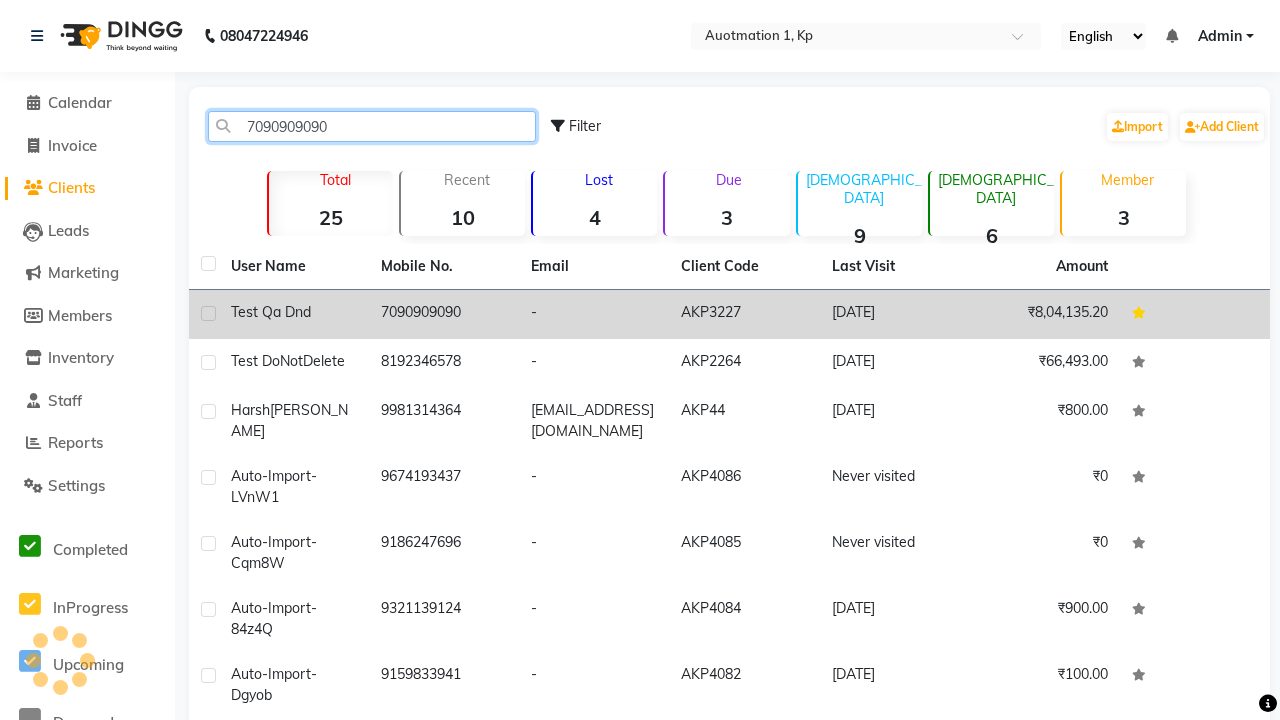 type on "7090909090" 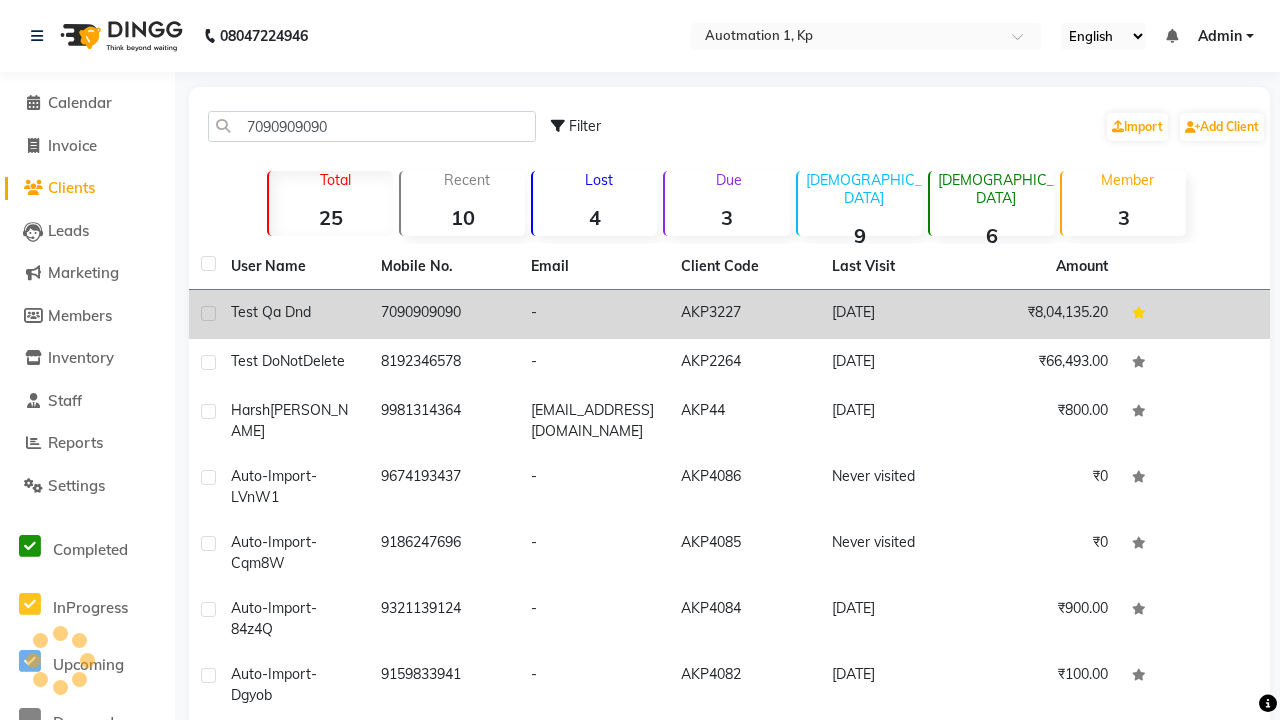 click on "7090909090" 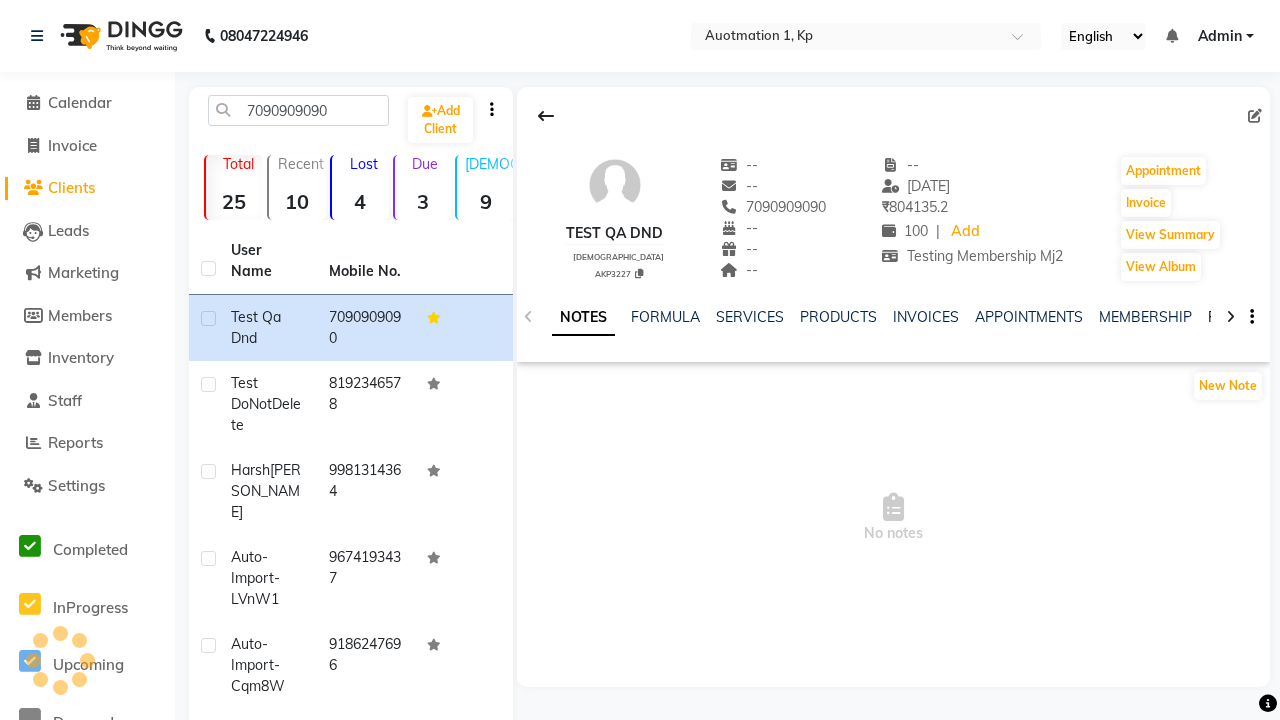 click on "PACKAGES" 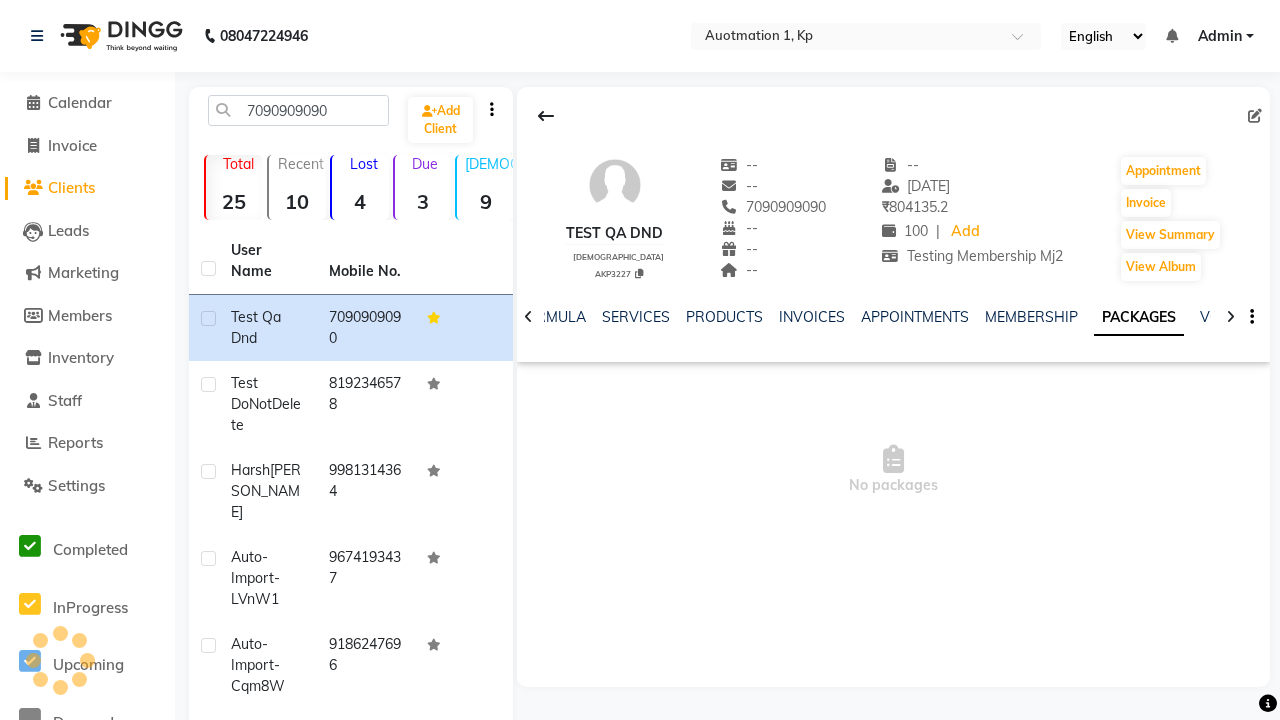 scroll, scrollTop: 0, scrollLeft: 71, axis: horizontal 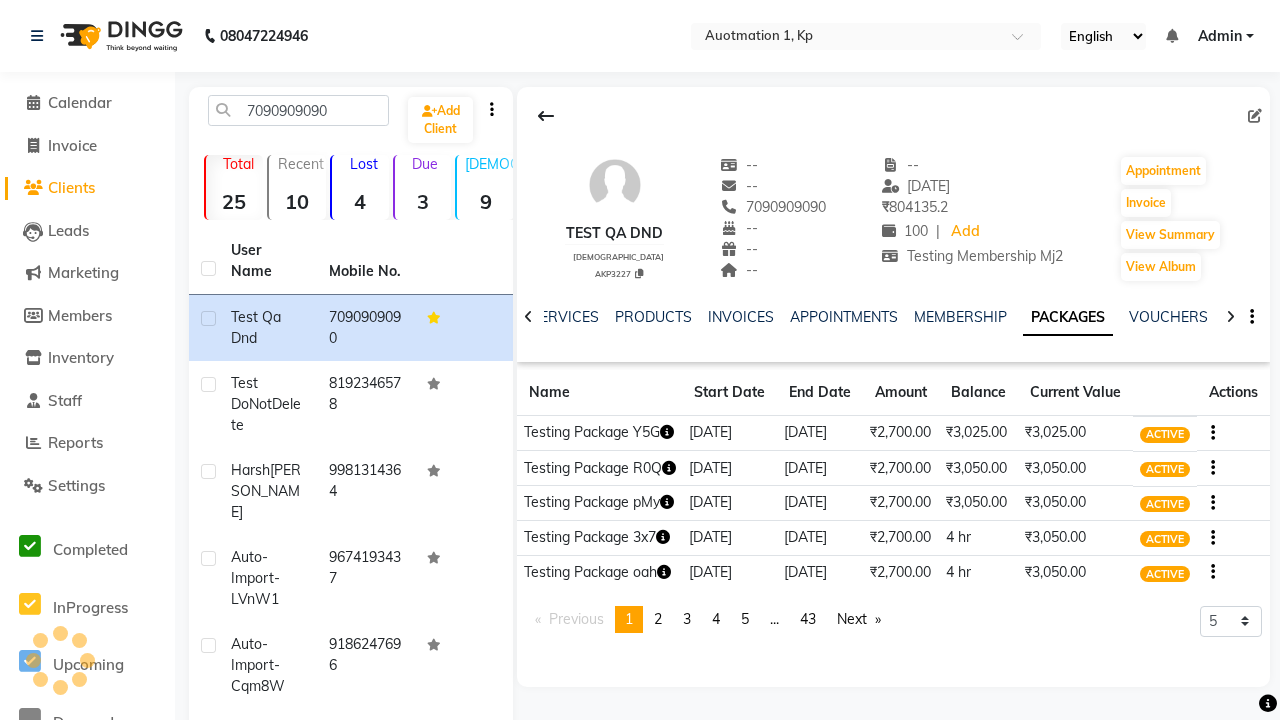 click 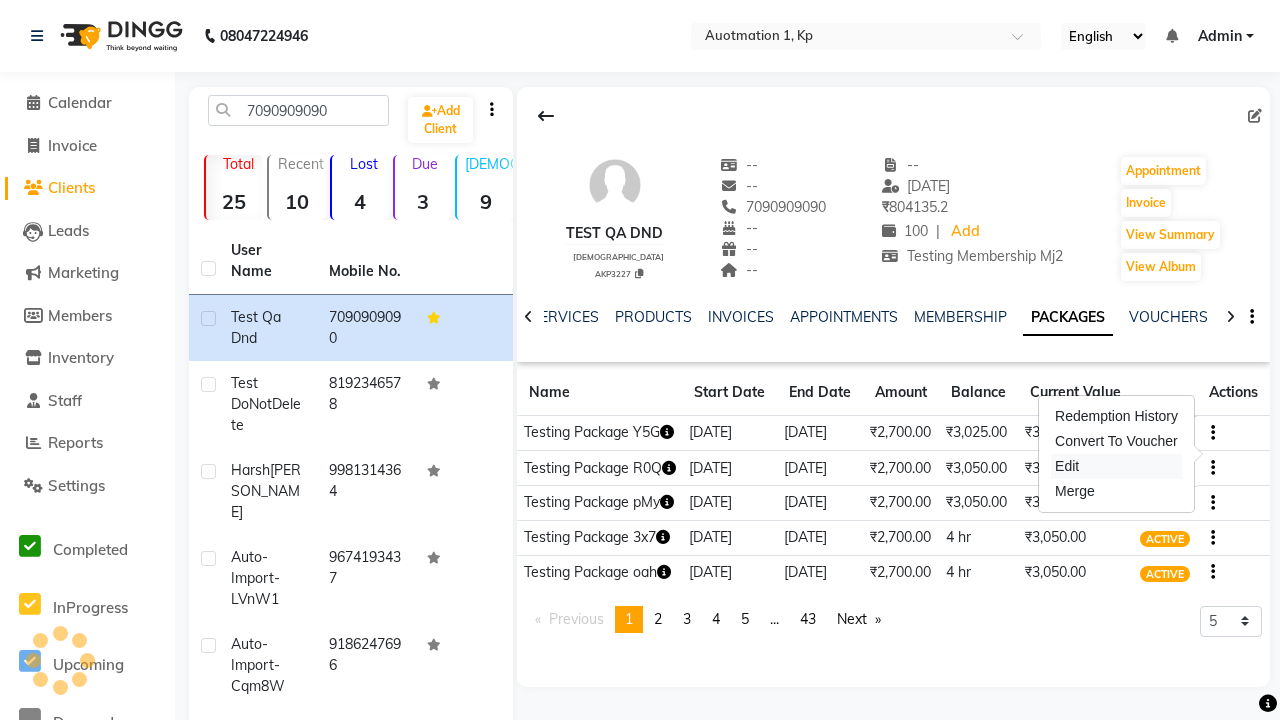 click on "Edit" at bounding box center [1116, 466] 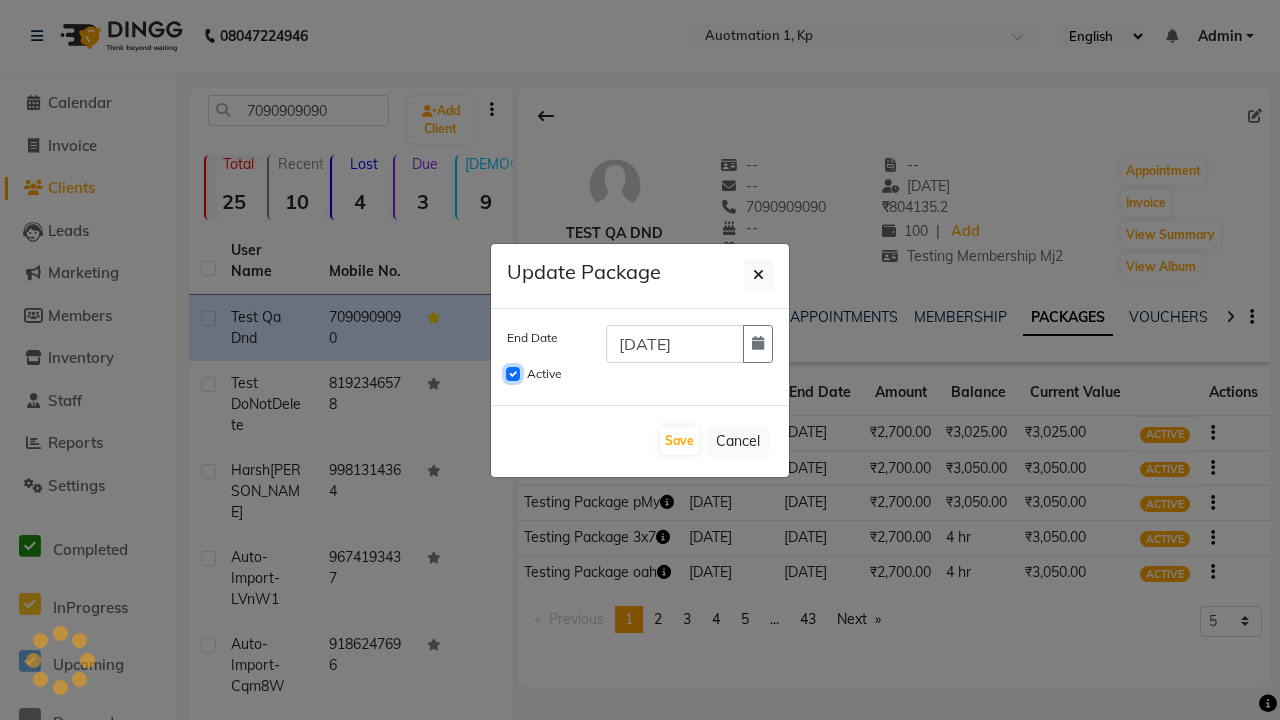 click on "Active" at bounding box center (513, 374) 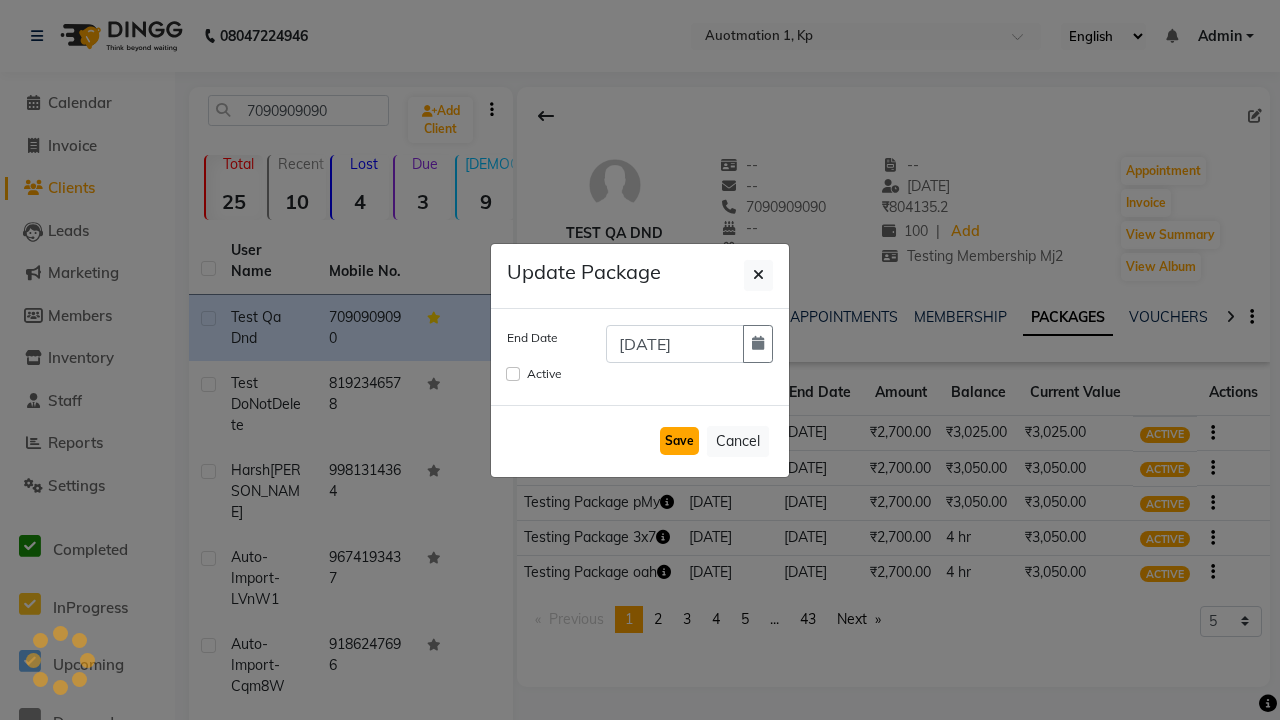click on "Save" 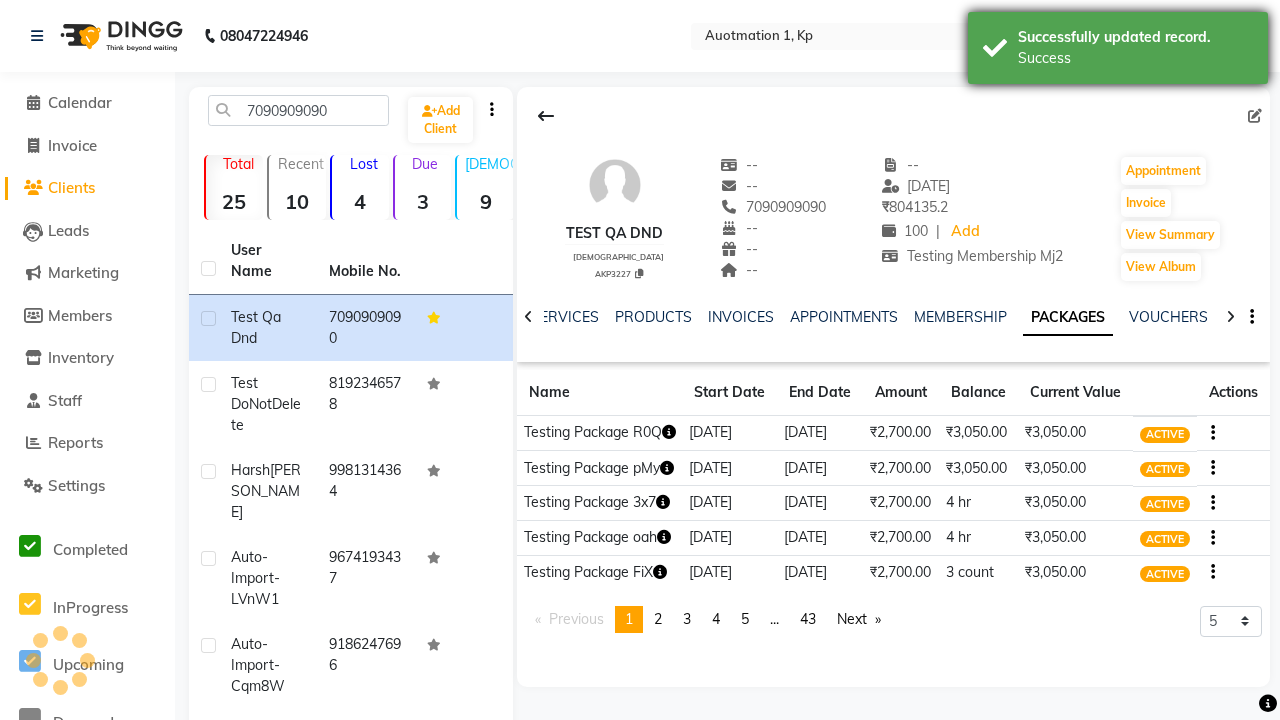 click on "Success" at bounding box center [1135, 58] 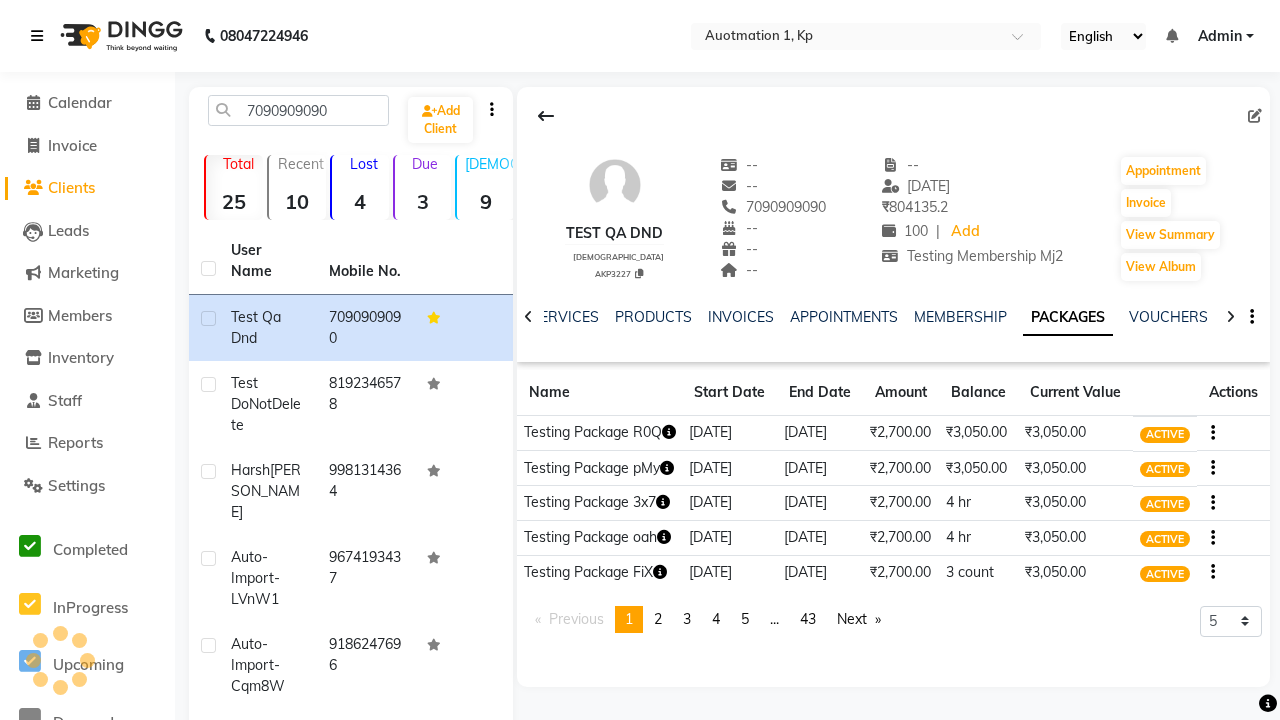 click at bounding box center (37, 36) 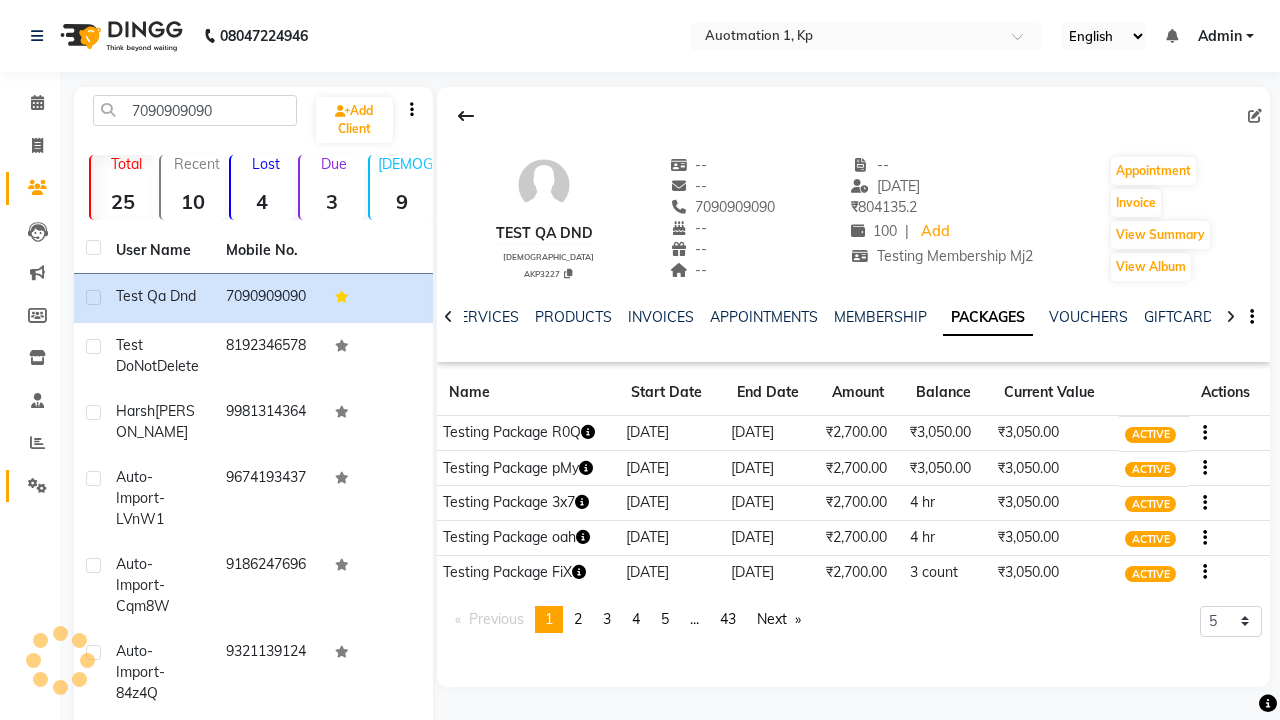 click 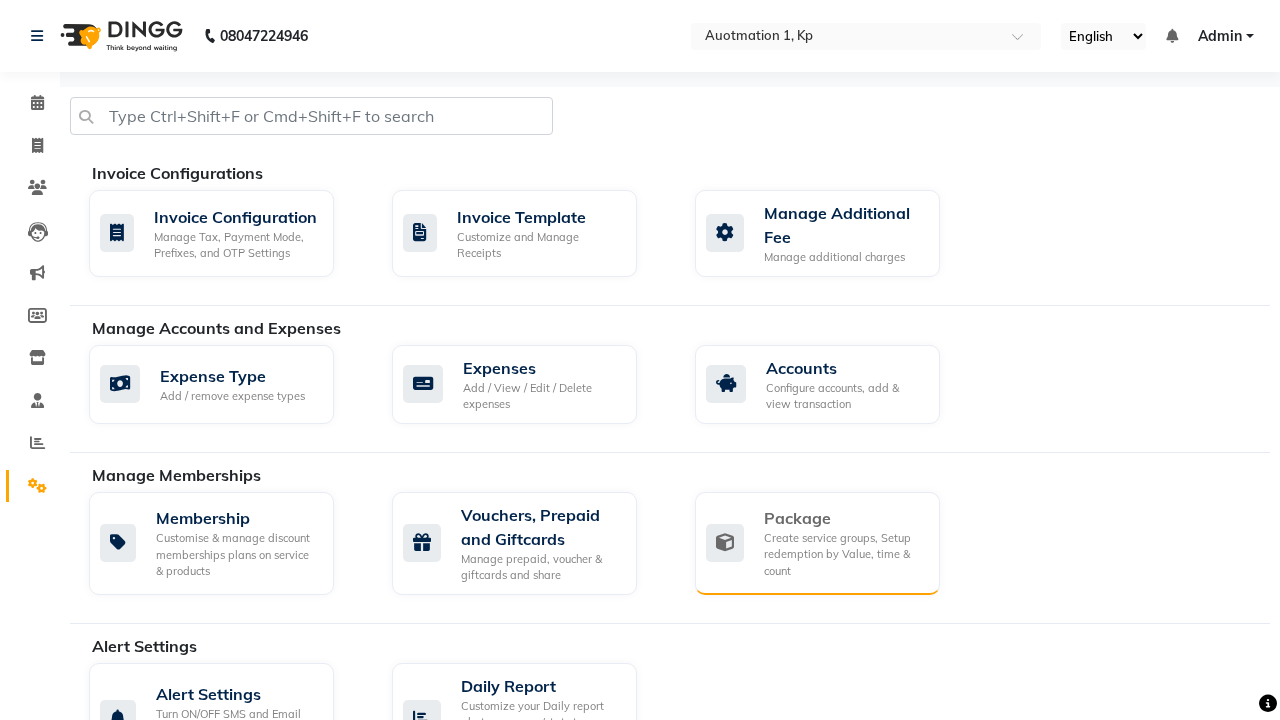 click on "Package" 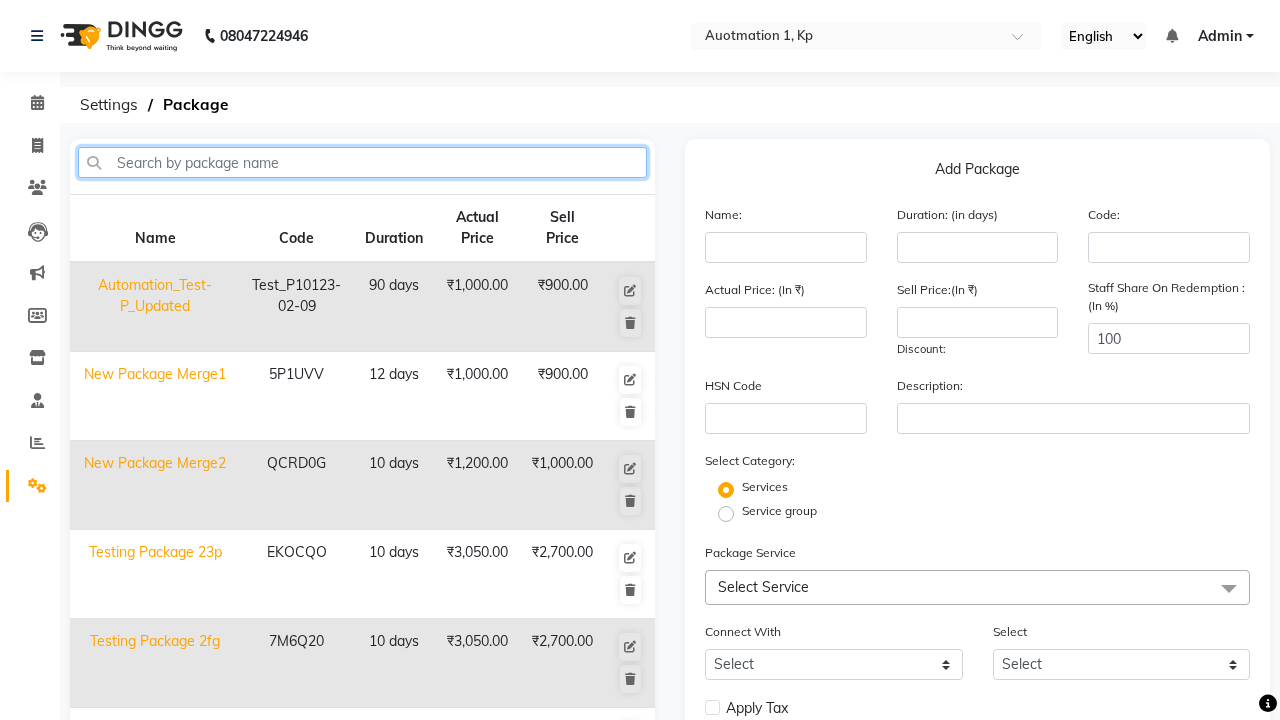 type on "Testing Package Y5G" 